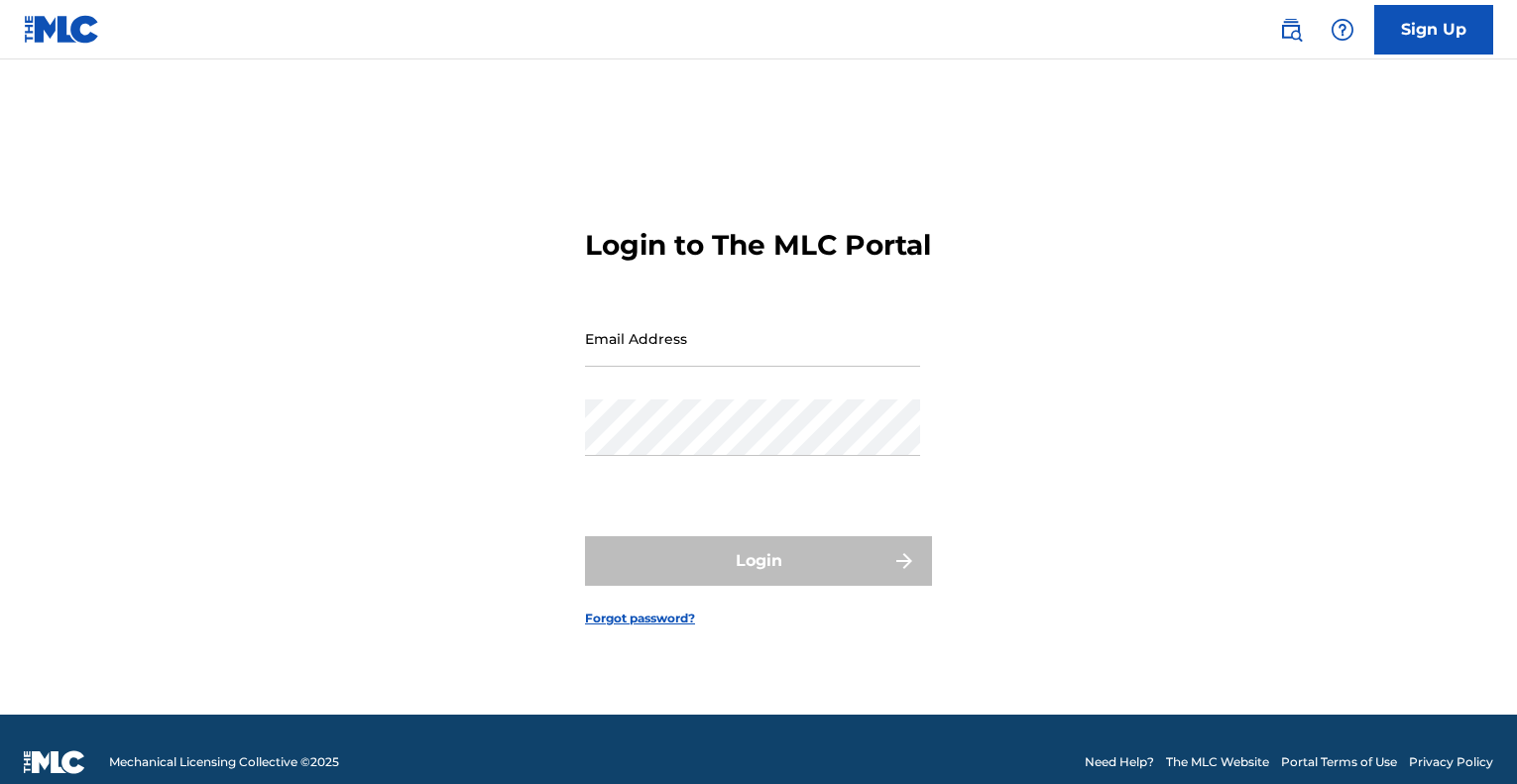 scroll, scrollTop: 0, scrollLeft: 0, axis: both 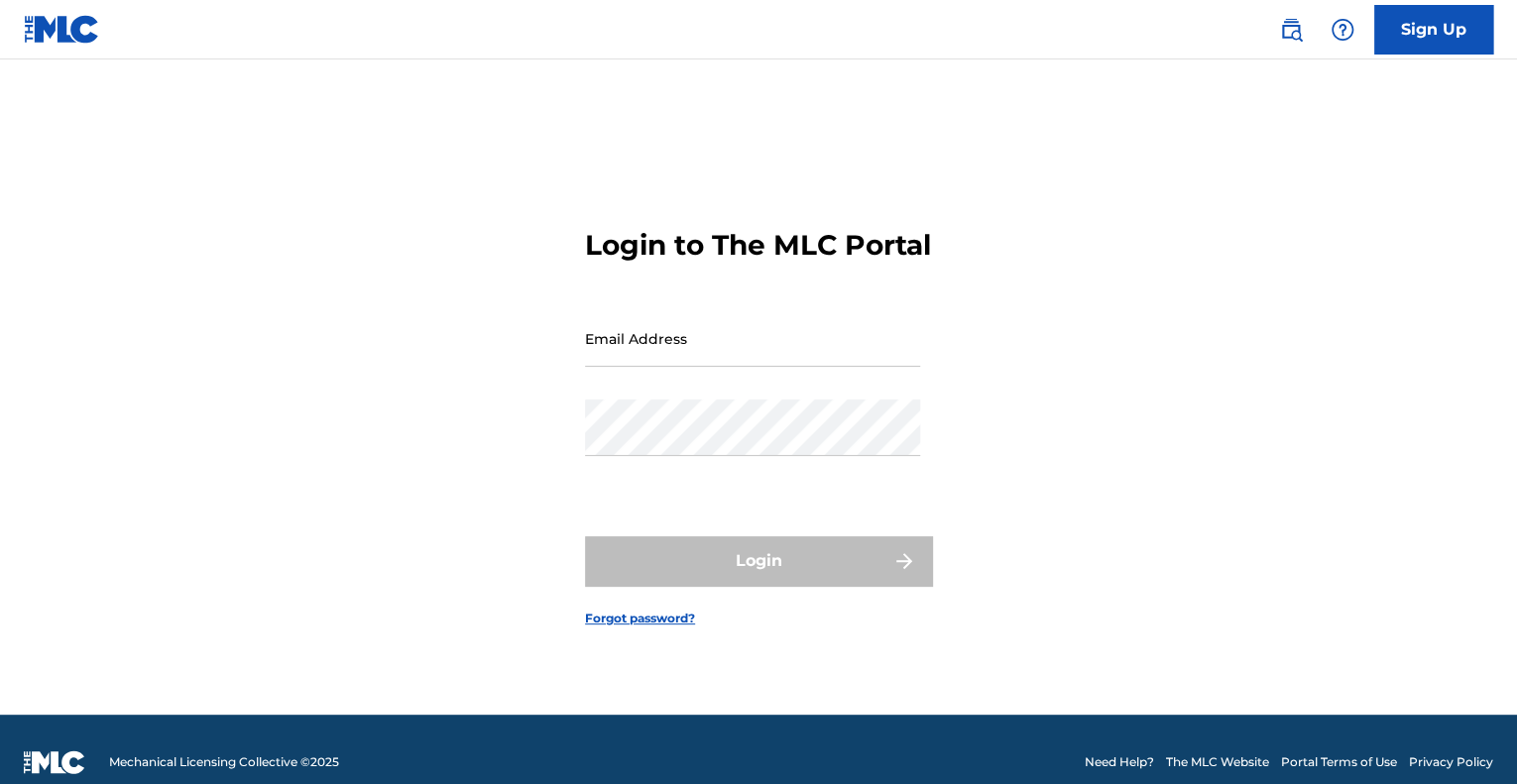 click on "Sign Up" at bounding box center [1434, 30] 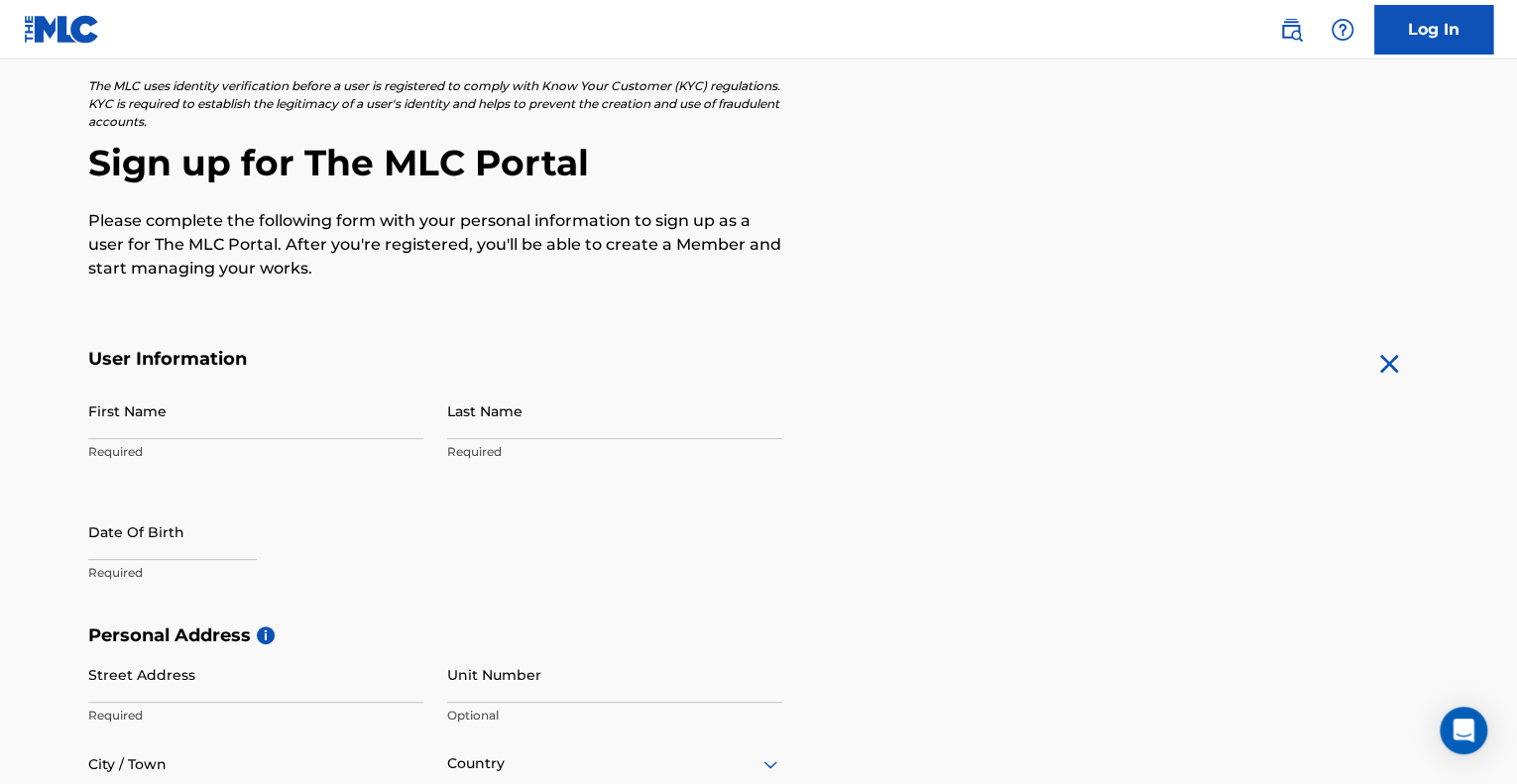 scroll, scrollTop: 198, scrollLeft: 0, axis: vertical 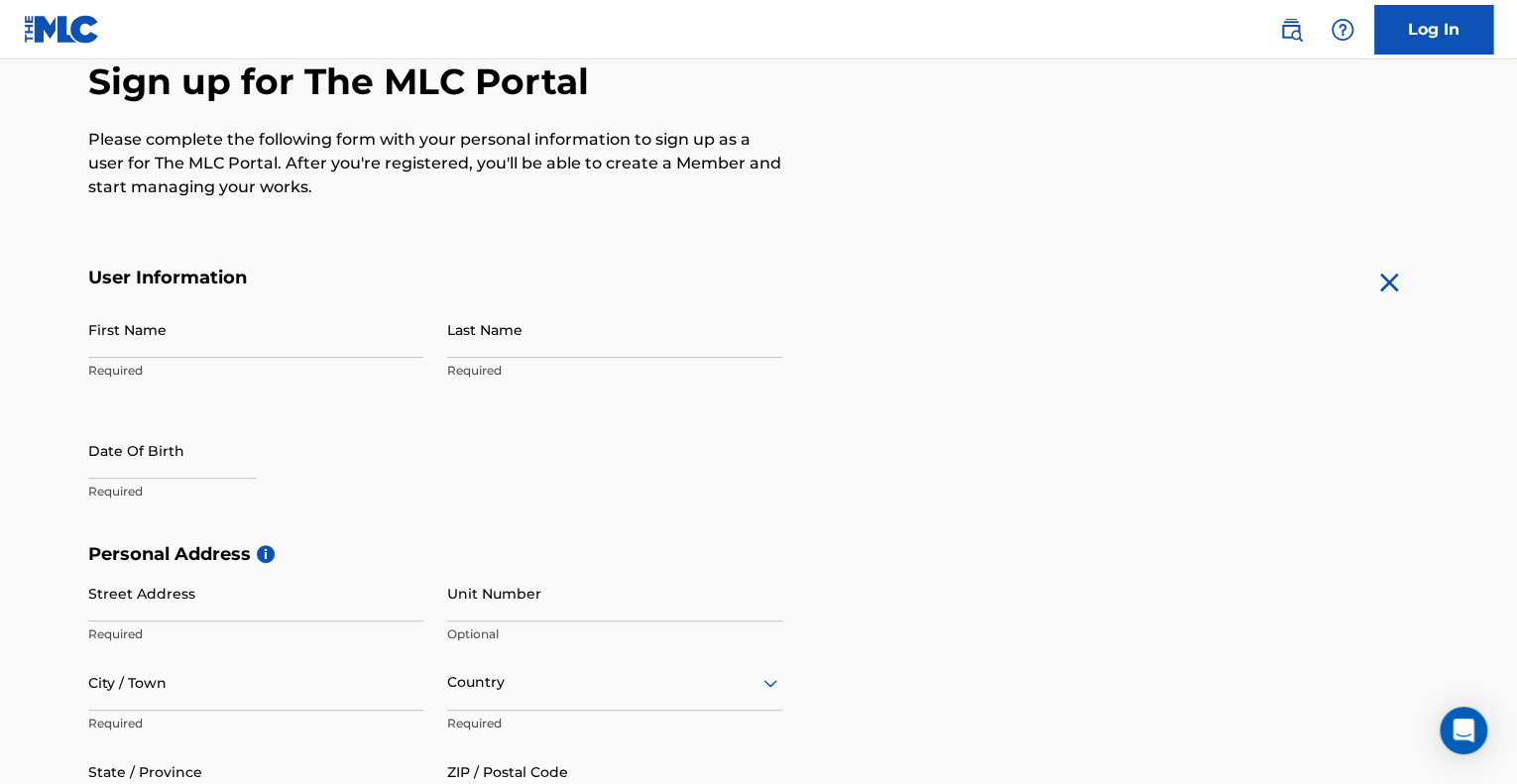 drag, startPoint x: 282, startPoint y: 354, endPoint x: 276, endPoint y: 343, distance: 12.529964 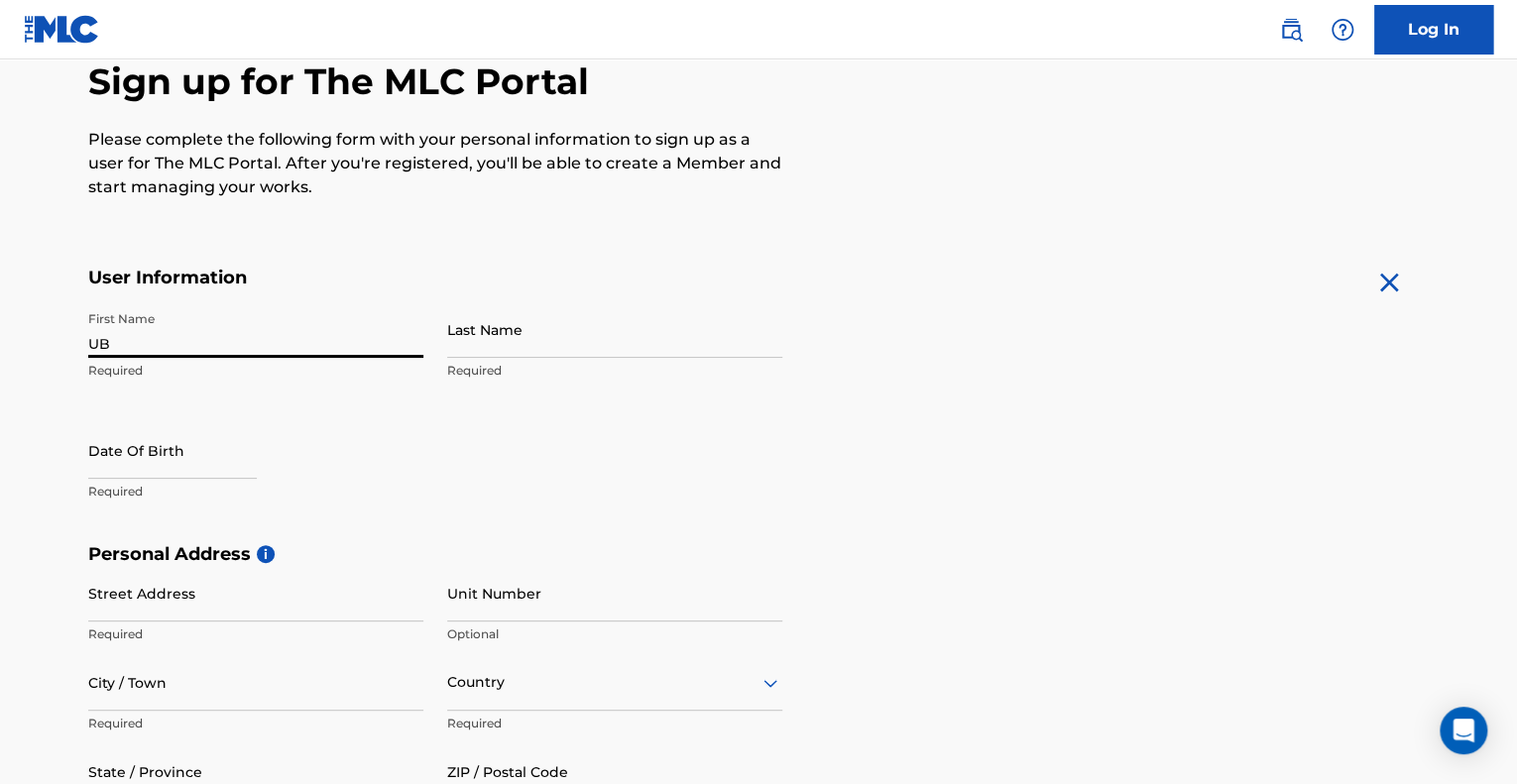 type on "U" 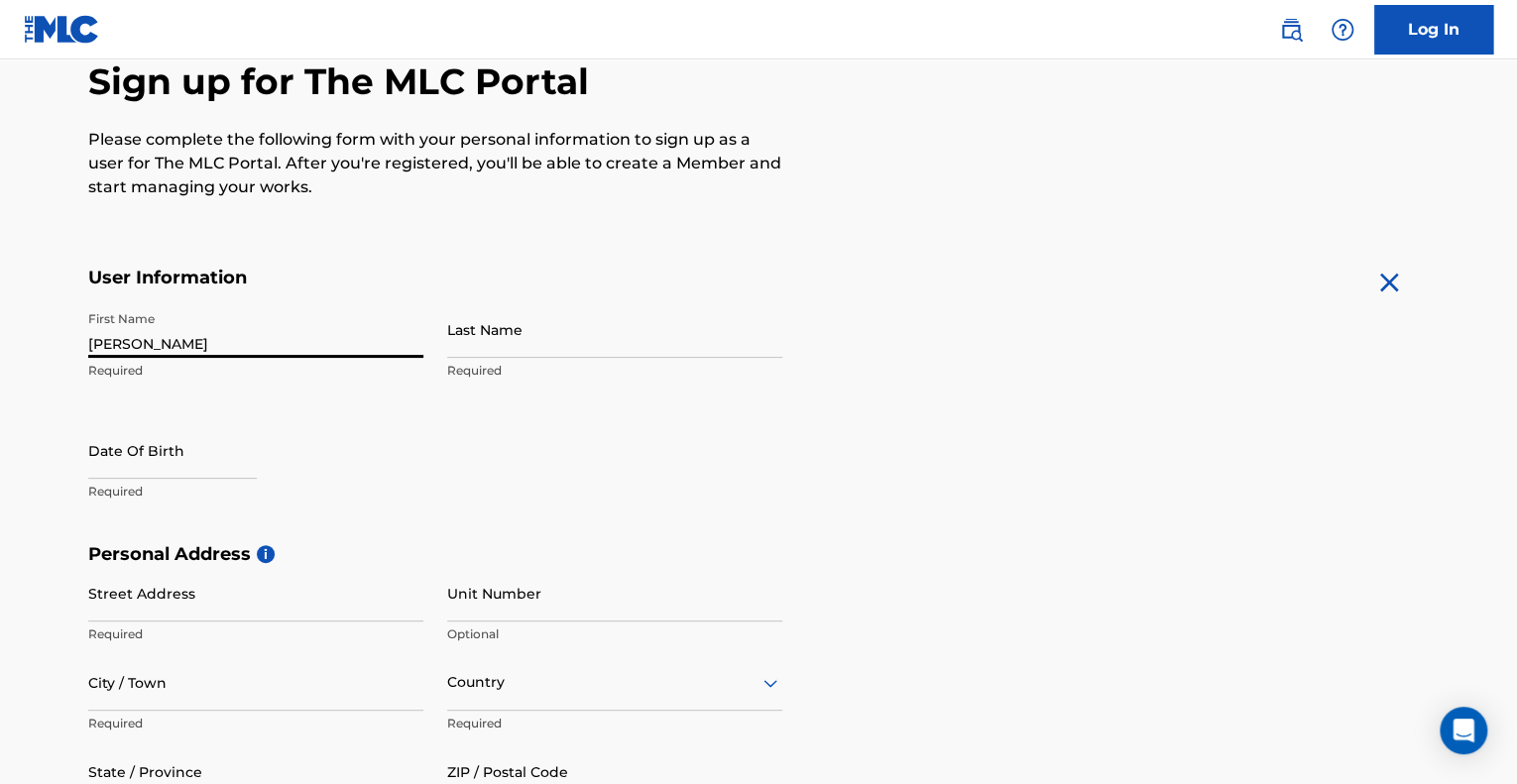 type on "[PERSON_NAME]" 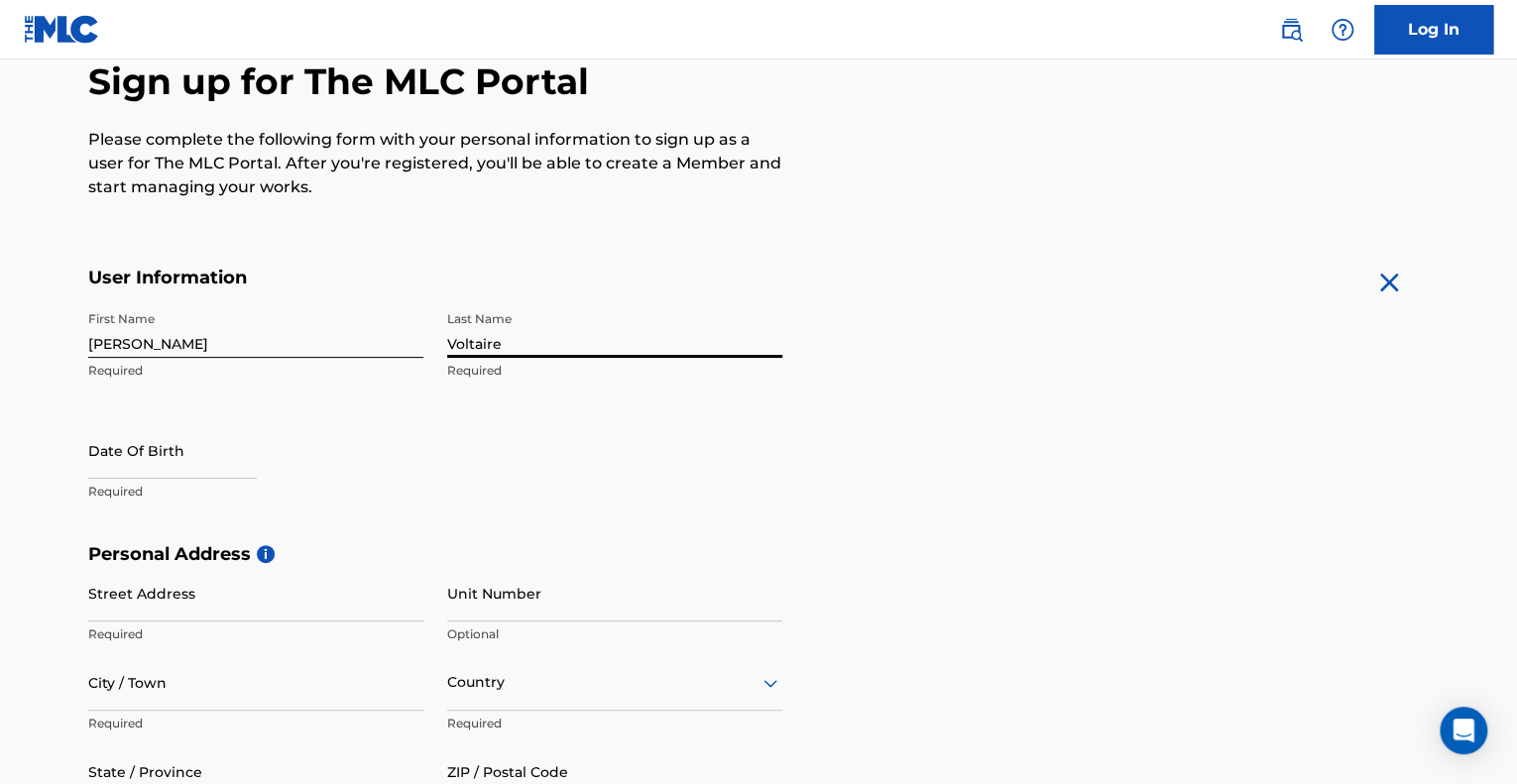 type on "Voltaire" 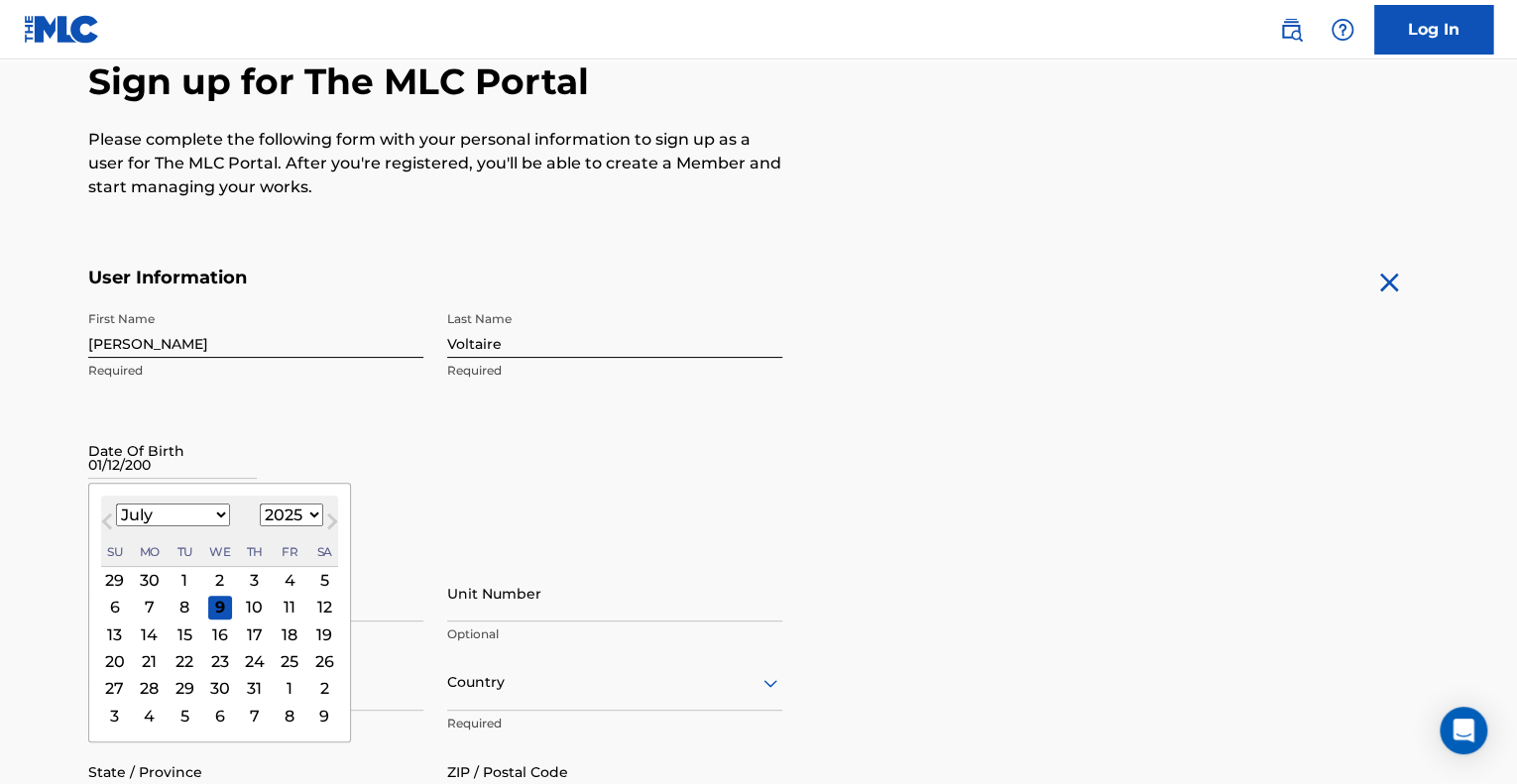 type on "[DATE]" 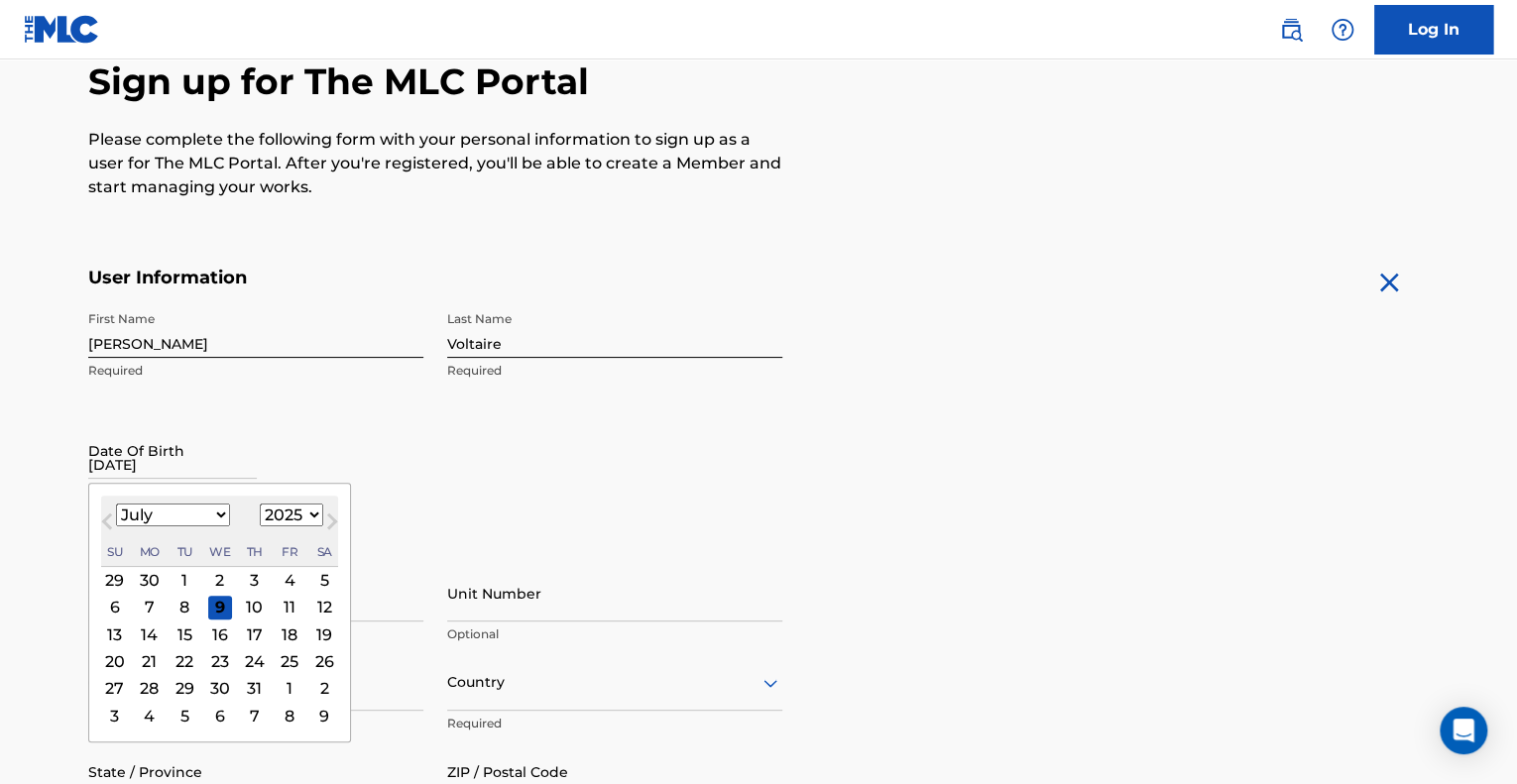 type 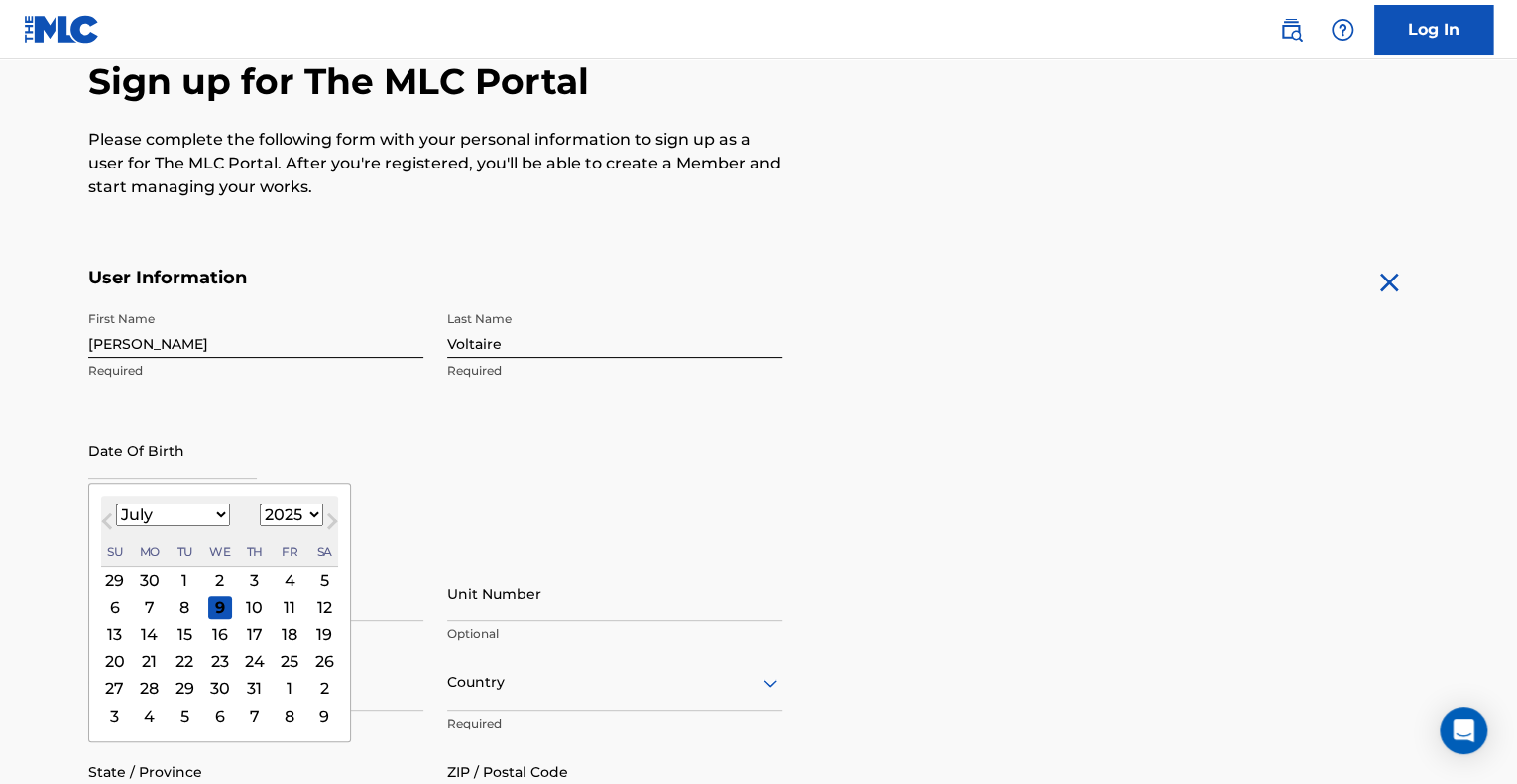 click on "First Name [PERSON_NAME] Required Last Name Voltaire Required Date Of Birth Previous Month Next Month July [DATE] February March April May June July August September October November [DATE] 1900 1901 1902 1903 1904 1905 1906 1907 1908 1909 1910 1911 1912 1913 1914 1915 1916 1917 1918 1919 1920 1921 1922 1923 1924 1925 1926 1927 1928 1929 1930 1931 1932 1933 1934 1935 1936 1937 1938 1939 1940 1941 1942 1943 1944 1945 1946 1947 1948 1949 1950 1951 1952 1953 1954 1955 1956 1957 1958 1959 1960 1961 1962 1963 1964 1965 1966 1967 1968 1969 1970 1971 1972 1973 1974 1975 1976 1977 1978 1979 1980 1981 1982 1983 1984 1985 1986 1987 1988 1989 1990 1991 1992 1993 1994 1995 1996 1997 1998 1999 2000 2001 2002 2003 2004 2005 2006 2007 2008 2009 2010 2011 2012 2013 2014 2015 2016 2017 2018 2019 2020 2021 2022 2023 2024 2025 2026 2027 2028 2029 2030 2031 2032 2033 2034 2035 2036 2037 2038 2039 2040 2041 2042 2043 2044 2045 2046 2047 2048 2049 2050 2051 2052 2053 2054 2055 2056 2057 2058 2059 2060 2061 2062 2063 2064 1" at bounding box center (435, 422) 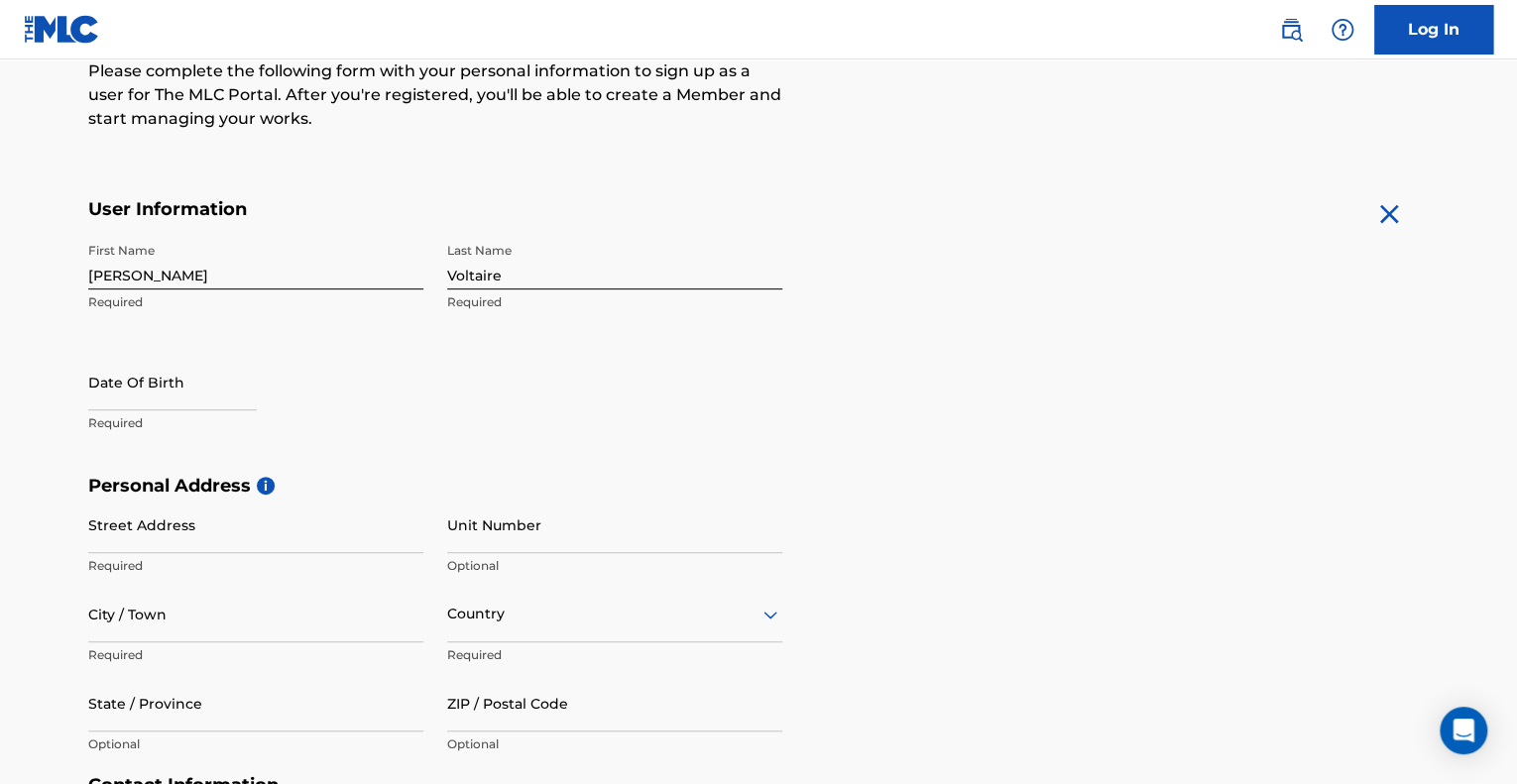 scroll, scrollTop: 297, scrollLeft: 0, axis: vertical 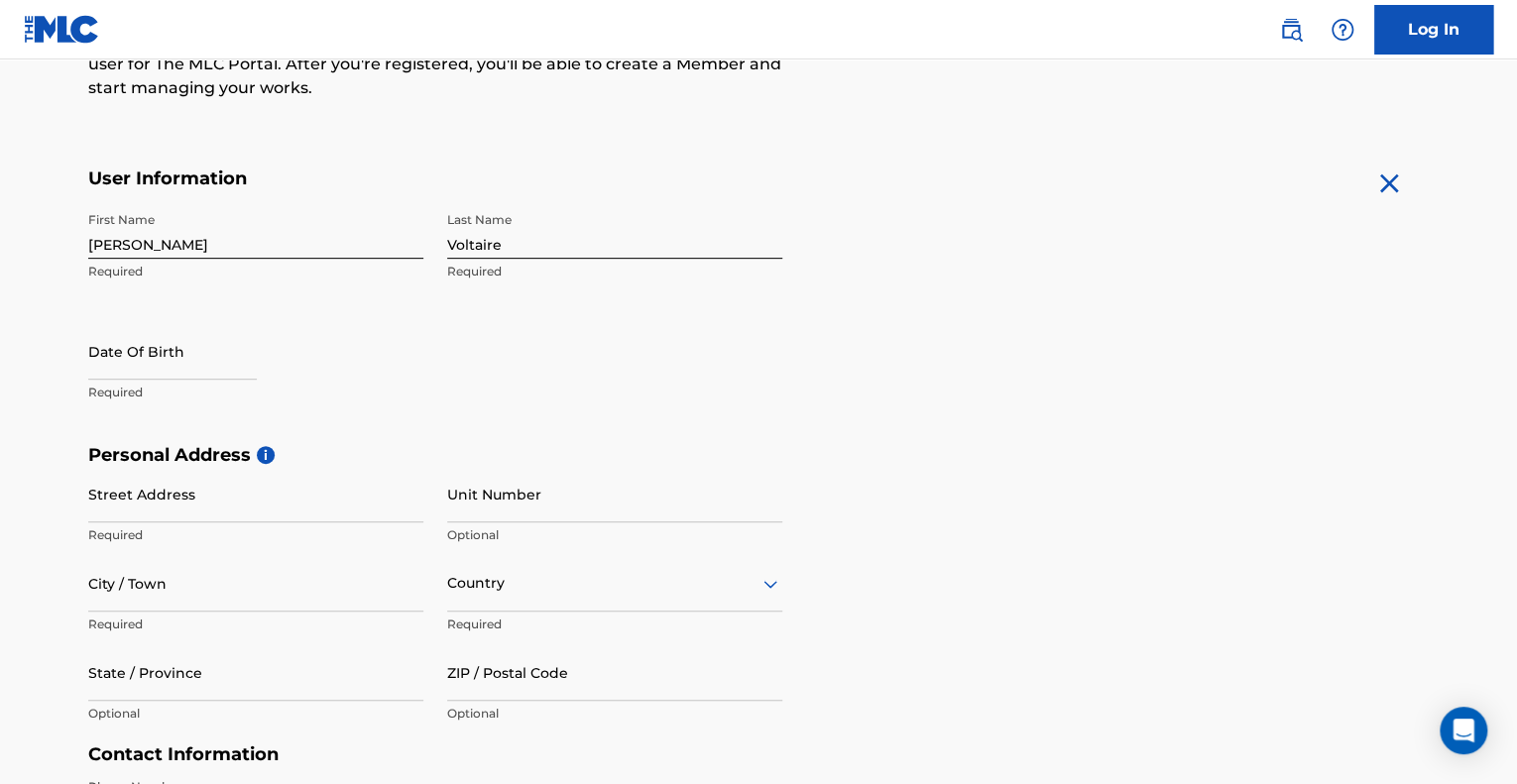 click on "Street Address" at bounding box center (256, 494) 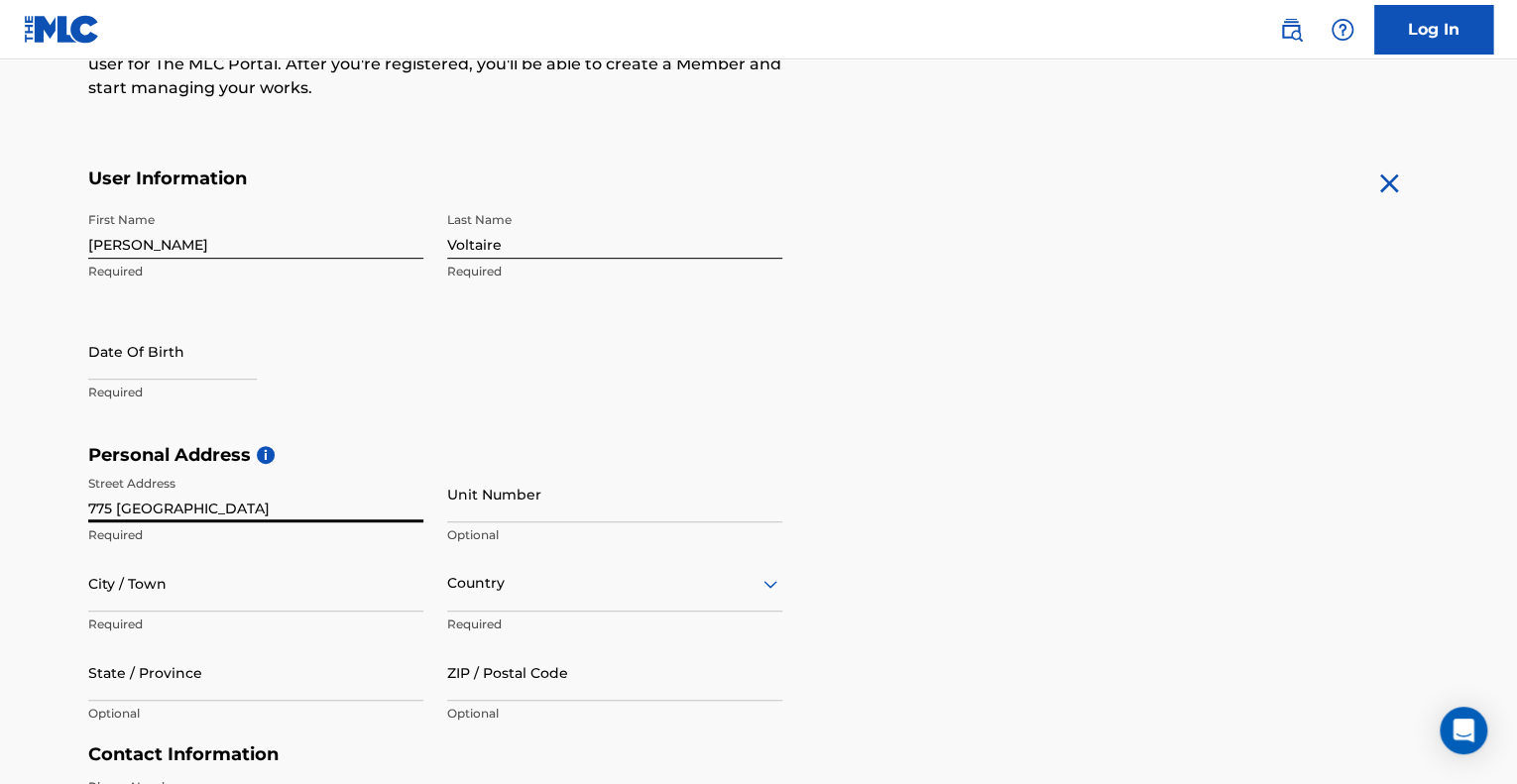 type on "775 [GEOGRAPHIC_DATA]" 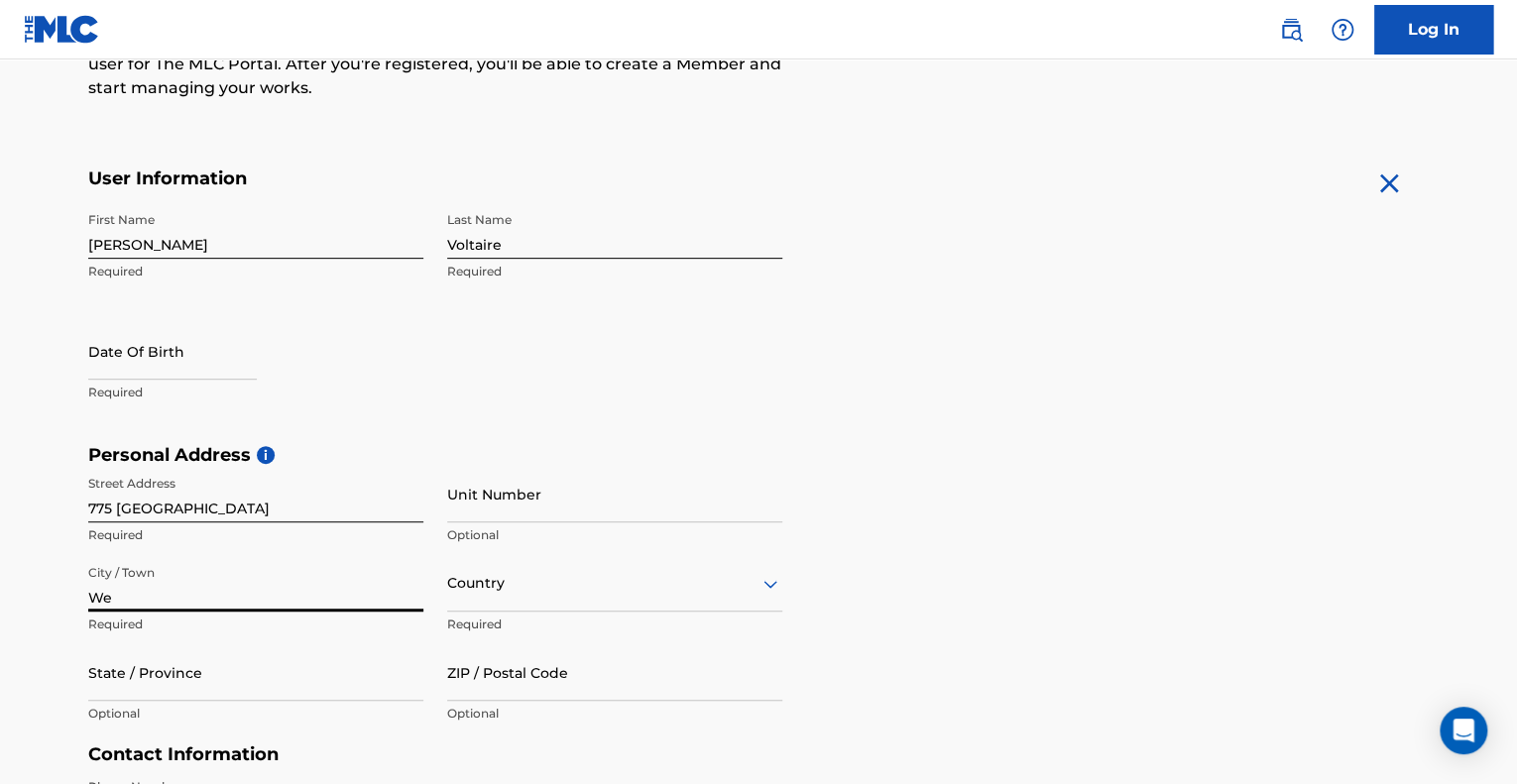 type on "W" 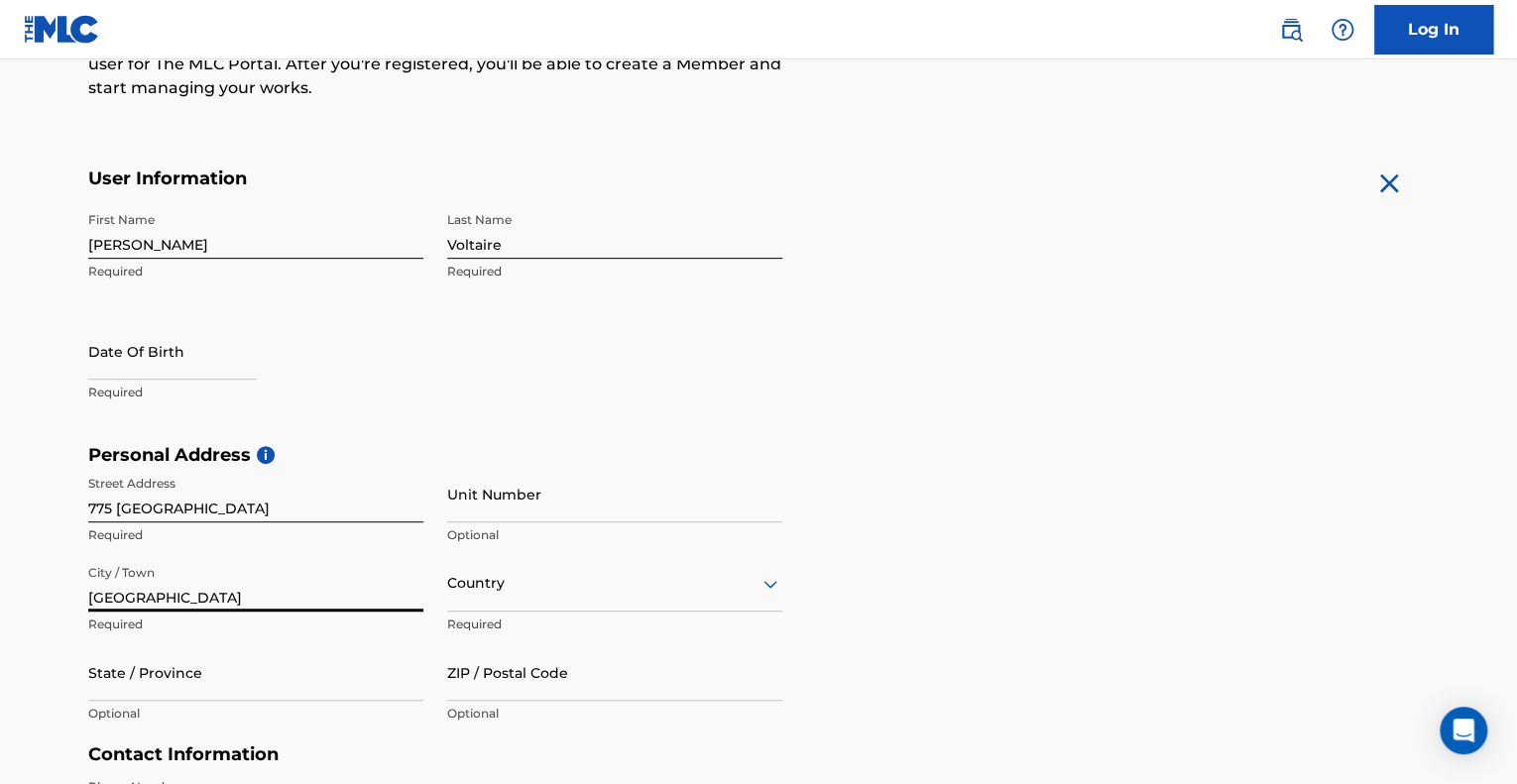 type on "[GEOGRAPHIC_DATA]" 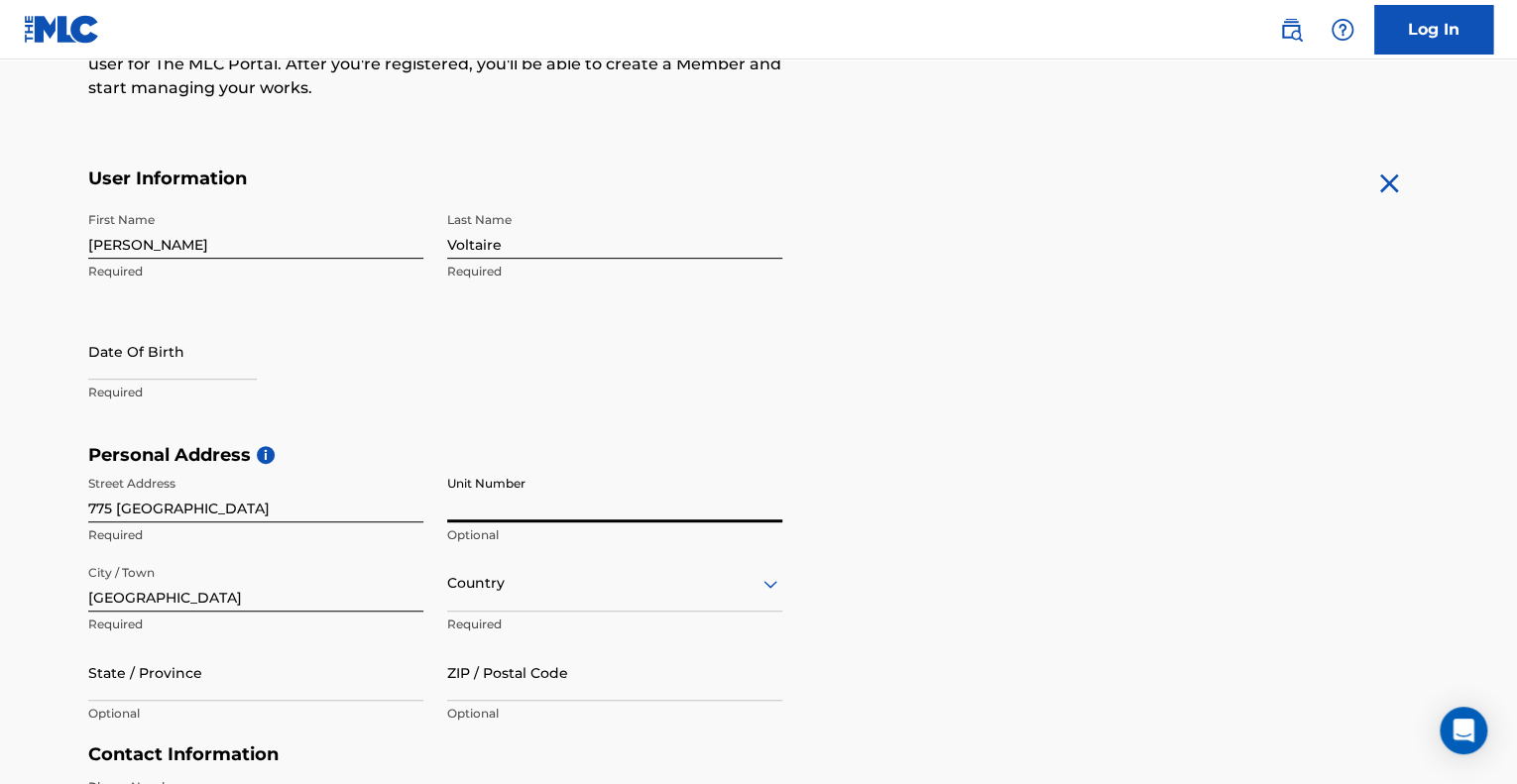 click on "Unit Number" at bounding box center [615, 494] 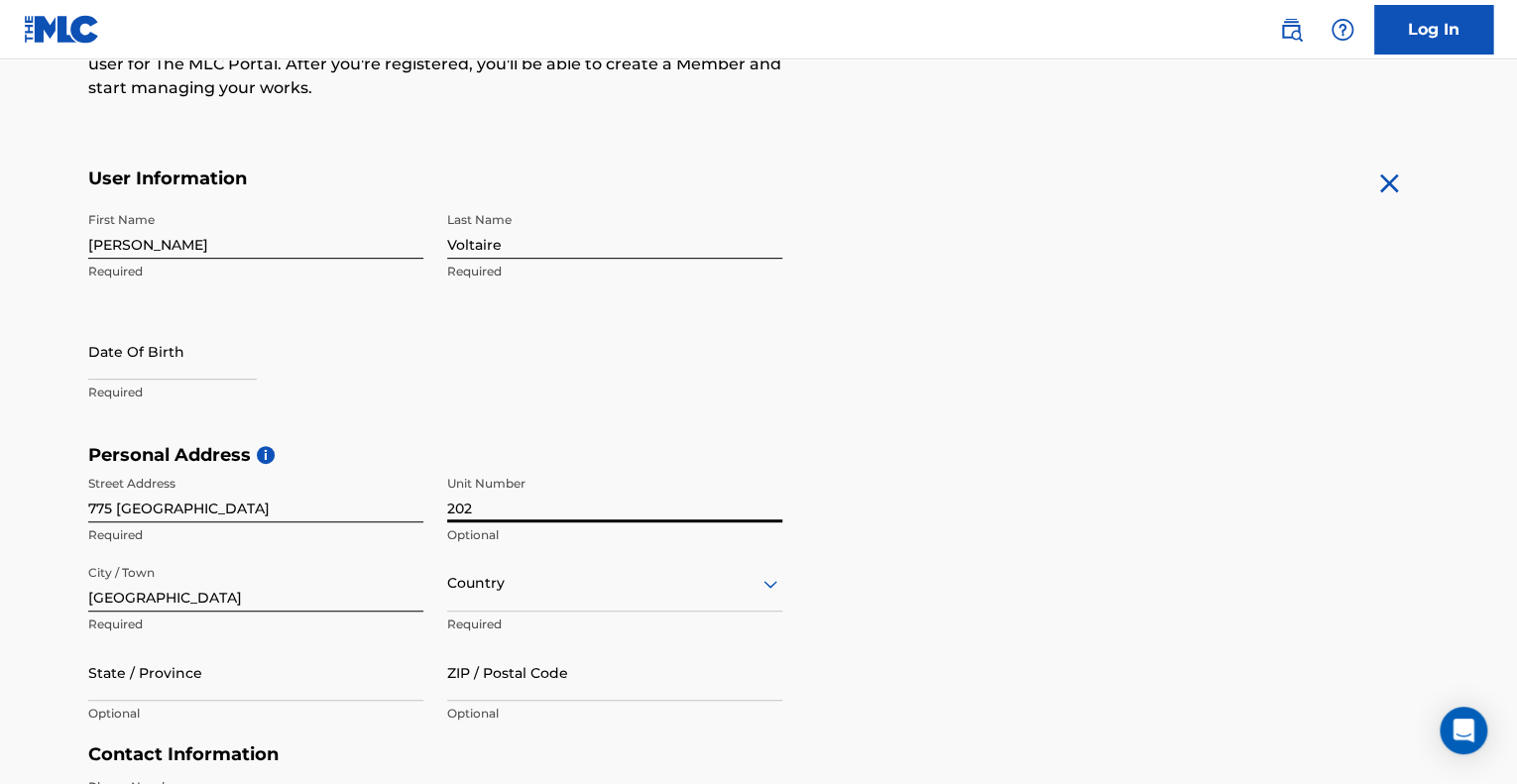type on "202" 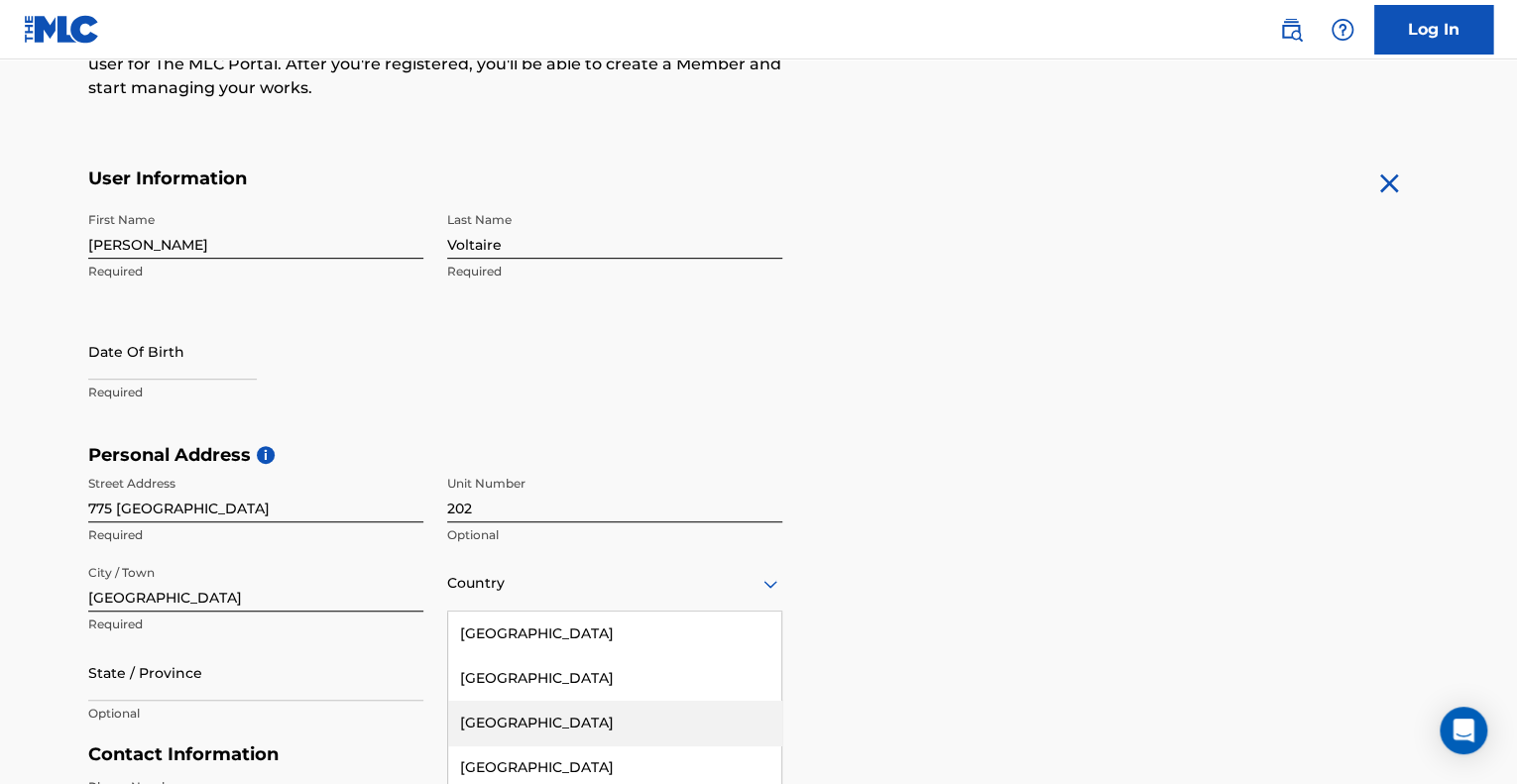 click on "223 results available. Use Up and Down to choose options, press Enter to select the currently focused option, press Escape to exit the menu, press Tab to select the option and exit the menu. Country [GEOGRAPHIC_DATA] [GEOGRAPHIC_DATA] [GEOGRAPHIC_DATA] [GEOGRAPHIC_DATA] [GEOGRAPHIC_DATA] [GEOGRAPHIC_DATA] [GEOGRAPHIC_DATA] [GEOGRAPHIC_DATA] [GEOGRAPHIC_DATA] [GEOGRAPHIC_DATA] [GEOGRAPHIC_DATA] [GEOGRAPHIC_DATA] [GEOGRAPHIC_DATA] [GEOGRAPHIC_DATA] [GEOGRAPHIC_DATA] [GEOGRAPHIC_DATA] [GEOGRAPHIC_DATA] [GEOGRAPHIC_DATA] [GEOGRAPHIC_DATA] [GEOGRAPHIC_DATA] [GEOGRAPHIC_DATA] [GEOGRAPHIC_DATA] [GEOGRAPHIC_DATA] [GEOGRAPHIC_DATA] [GEOGRAPHIC_DATA] [GEOGRAPHIC_DATA] [GEOGRAPHIC_DATA] [GEOGRAPHIC_DATA] [GEOGRAPHIC_DATA] [GEOGRAPHIC_DATA] [GEOGRAPHIC_DATA] [GEOGRAPHIC_DATA] [GEOGRAPHIC_DATA] [GEOGRAPHIC_DATA] [GEOGRAPHIC_DATA] [GEOGRAPHIC_DATA] [GEOGRAPHIC_DATA] [GEOGRAPHIC_DATA] [GEOGRAPHIC_DATA] [GEOGRAPHIC_DATA] [GEOGRAPHIC_DATA] [GEOGRAPHIC_DATA] [GEOGRAPHIC_DATA] [GEOGRAPHIC_DATA] [GEOGRAPHIC_DATA] [GEOGRAPHIC_DATA], [GEOGRAPHIC_DATA] [GEOGRAPHIC_DATA] [GEOGRAPHIC_DATA] [GEOGRAPHIC_DATA] [GEOGRAPHIC_DATA] [GEOGRAPHIC_DATA] [GEOGRAPHIC_DATA] [GEOGRAPHIC_DATA] [GEOGRAPHIC_DATA] [GEOGRAPHIC_DATA] [GEOGRAPHIC_DATA] [GEOGRAPHIC_DATA] [GEOGRAPHIC_DATA] [GEOGRAPHIC_DATA] [GEOGRAPHIC_DATA] [GEOGRAPHIC_DATA] [GEOGRAPHIC_DATA] [GEOGRAPHIC_DATA] [GEOGRAPHIC_DATA] ([GEOGRAPHIC_DATA]) [GEOGRAPHIC_DATA] [GEOGRAPHIC_DATA] [GEOGRAPHIC_DATA] [GEOGRAPHIC_DATA] [GEOGRAPHIC_DATA] [GEOGRAPHIC_DATA] [GEOGRAPHIC_DATA] [GEOGRAPHIC_DATA] [US_STATE] [GEOGRAPHIC_DATA] [GEOGRAPHIC_DATA] [GEOGRAPHIC_DATA] [GEOGRAPHIC_DATA] [GEOGRAPHIC_DATA] [GEOGRAPHIC_DATA] [GEOGRAPHIC_DATA]" at bounding box center (615, 583) 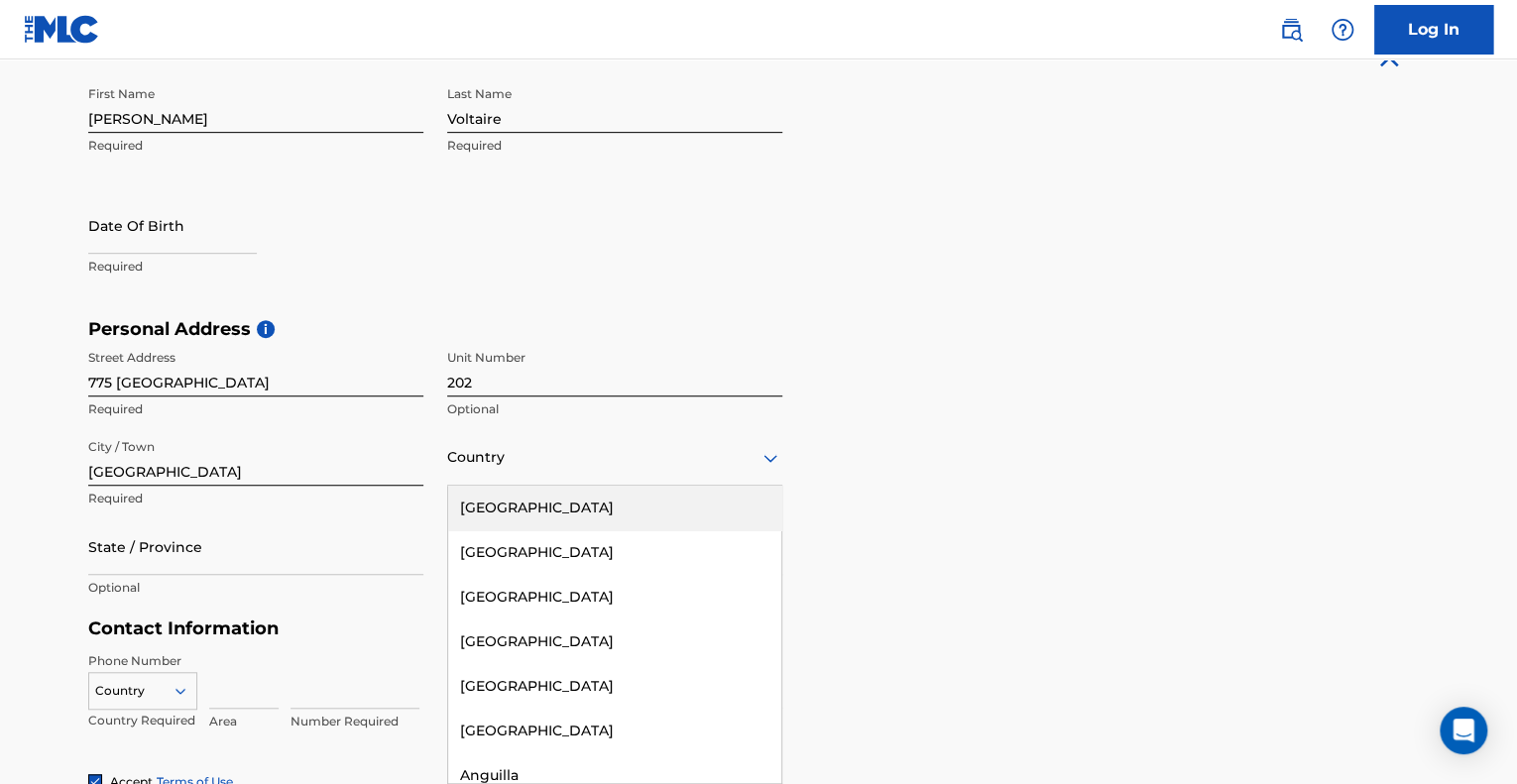 click on "[GEOGRAPHIC_DATA]" at bounding box center (615, 507) 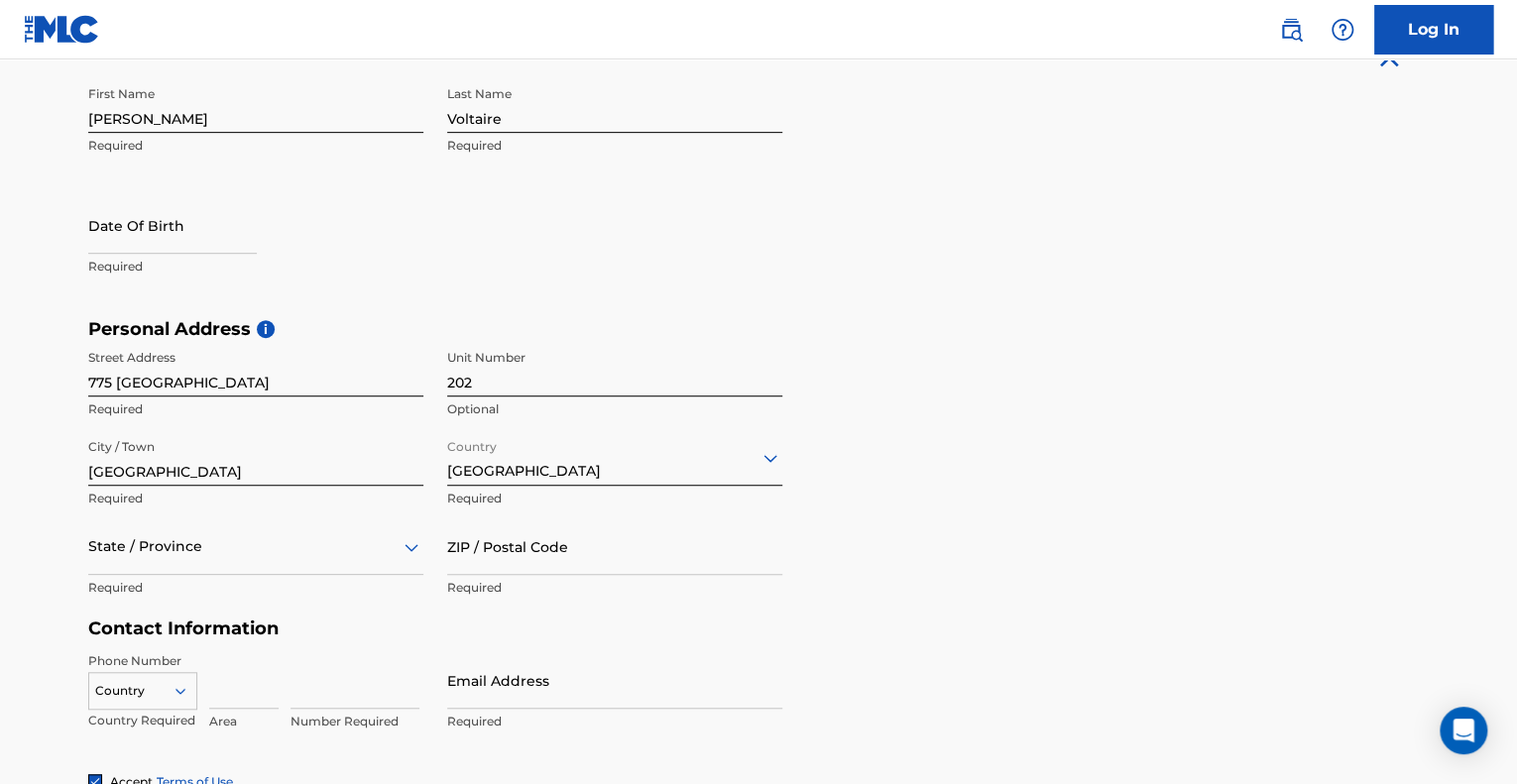 scroll, scrollTop: 511, scrollLeft: 0, axis: vertical 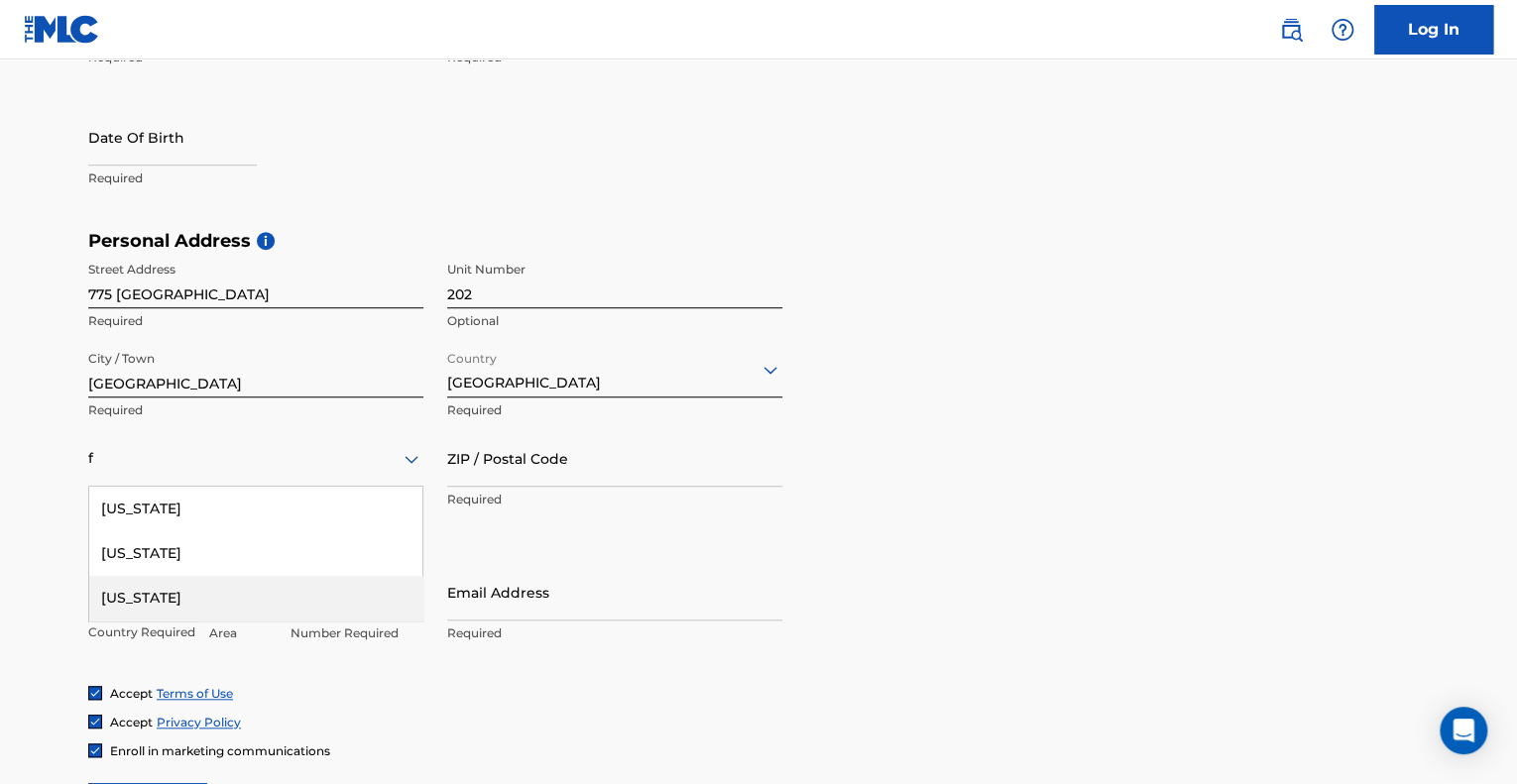 type on "f" 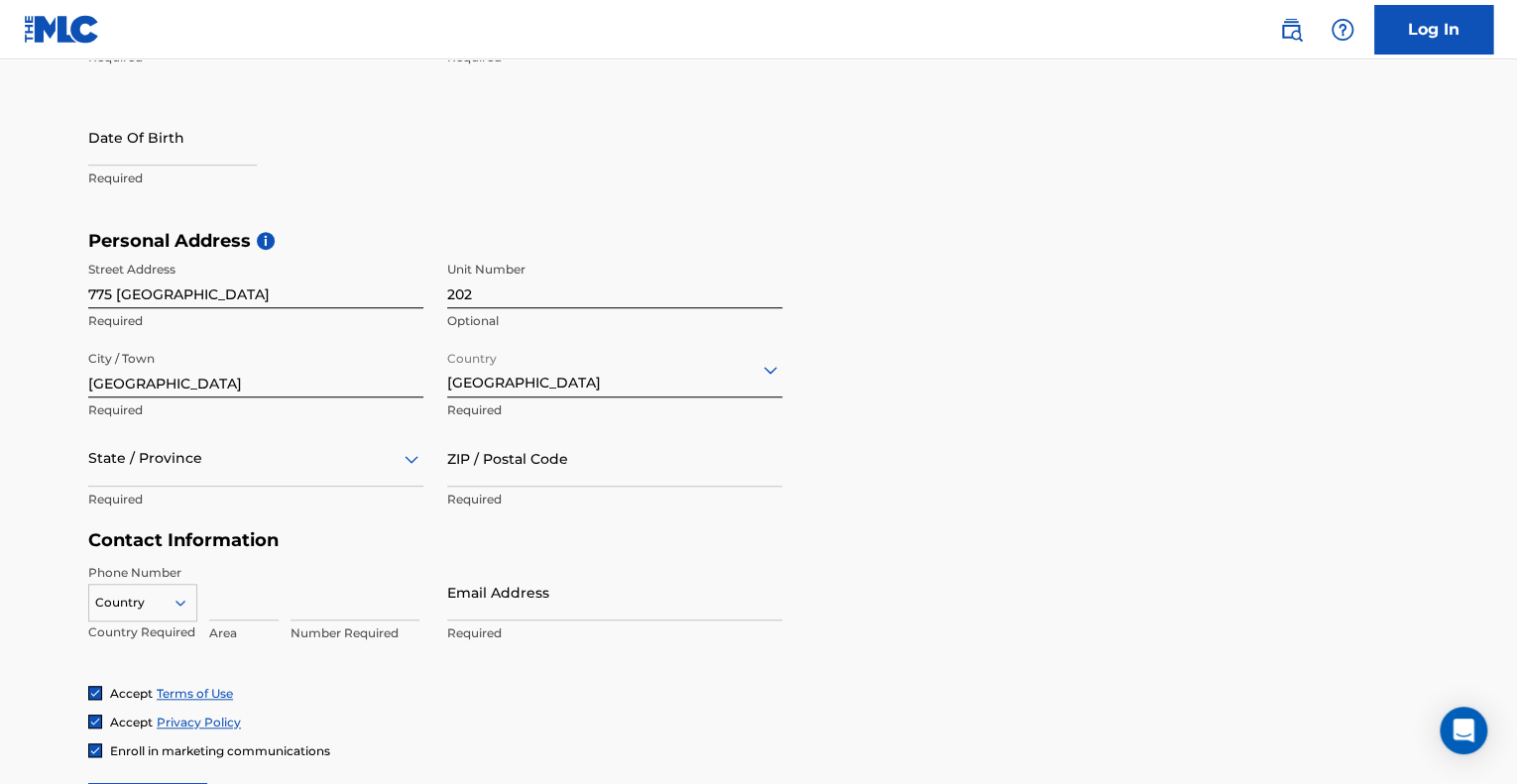 click on "The MLC uses identity verification before a user is registered to comply with Know Your Customer (KYC) regulations. KYC is required to establish the legitimacy of a user's identity and helps to prevent the creation and use of fraudulent accounts. Sign up for The MLC Portal Please complete the following form with your personal information to sign up as a user for The MLC Portal. After you're registered, you'll be able to create a Member and start managing your works. User Information First Name [PERSON_NAME] Required Last Name Voltaire Required Date Of Birth Required Personal Address i Street Address [STREET_ADDRESS] Required State / Province Required ZIP / Postal Code Required Contact Information Phone Number Country Country Required Area Number Required Email Address Required Accept Terms of Use Accept Privacy Policy Enroll in marketing communications Sign up" at bounding box center [758, 246] 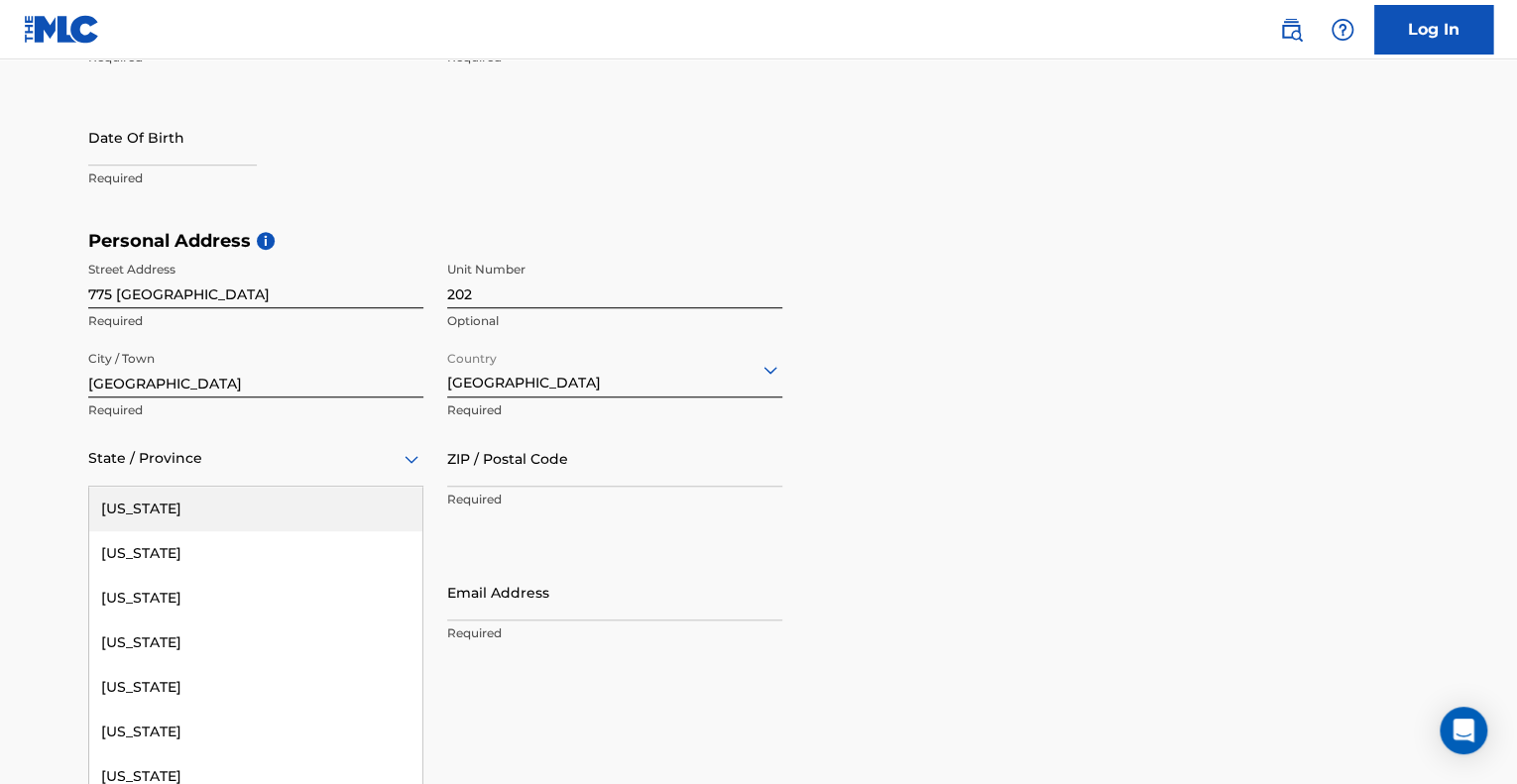 click on "State / Province" at bounding box center [256, 458] 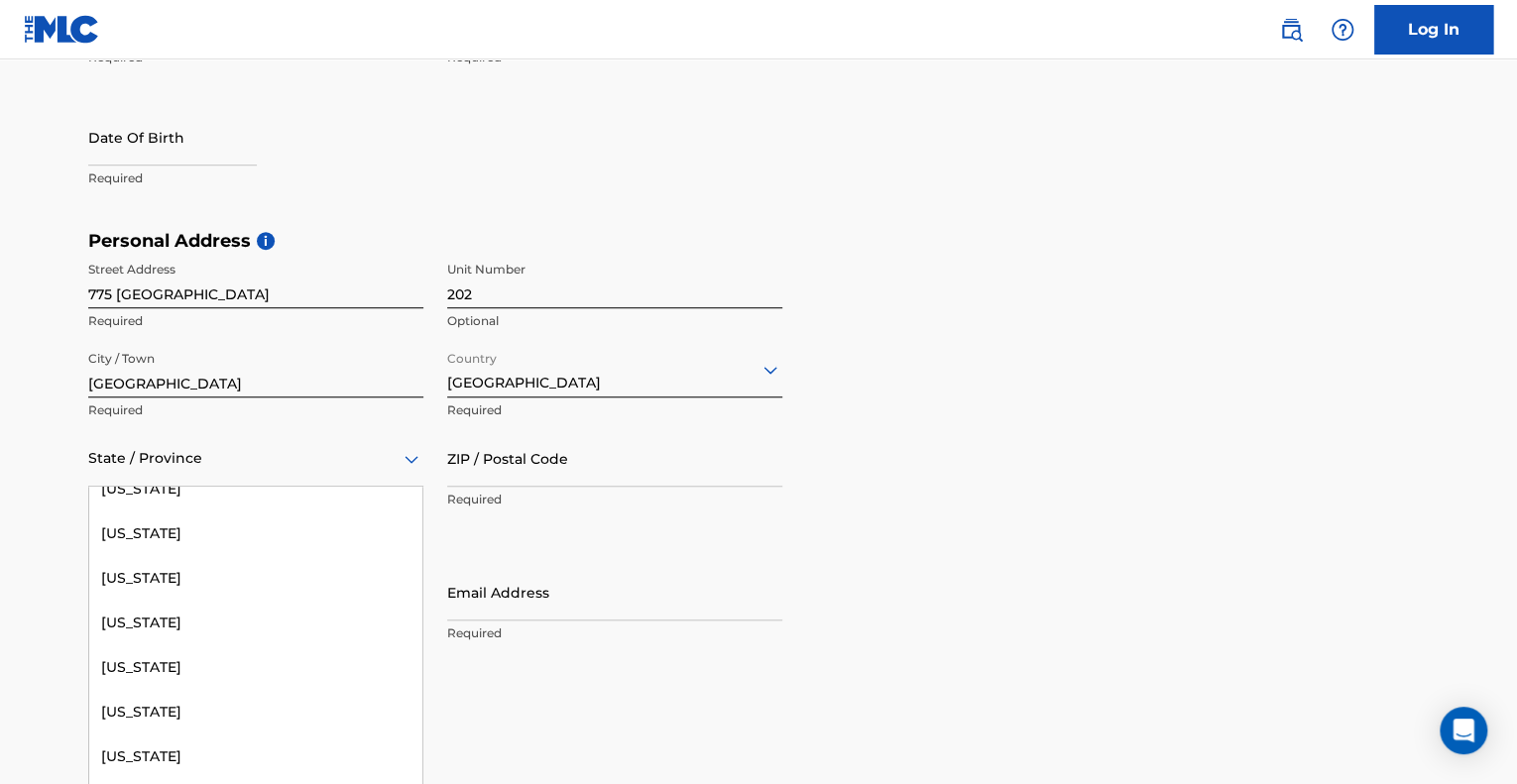 scroll, scrollTop: 297, scrollLeft: 0, axis: vertical 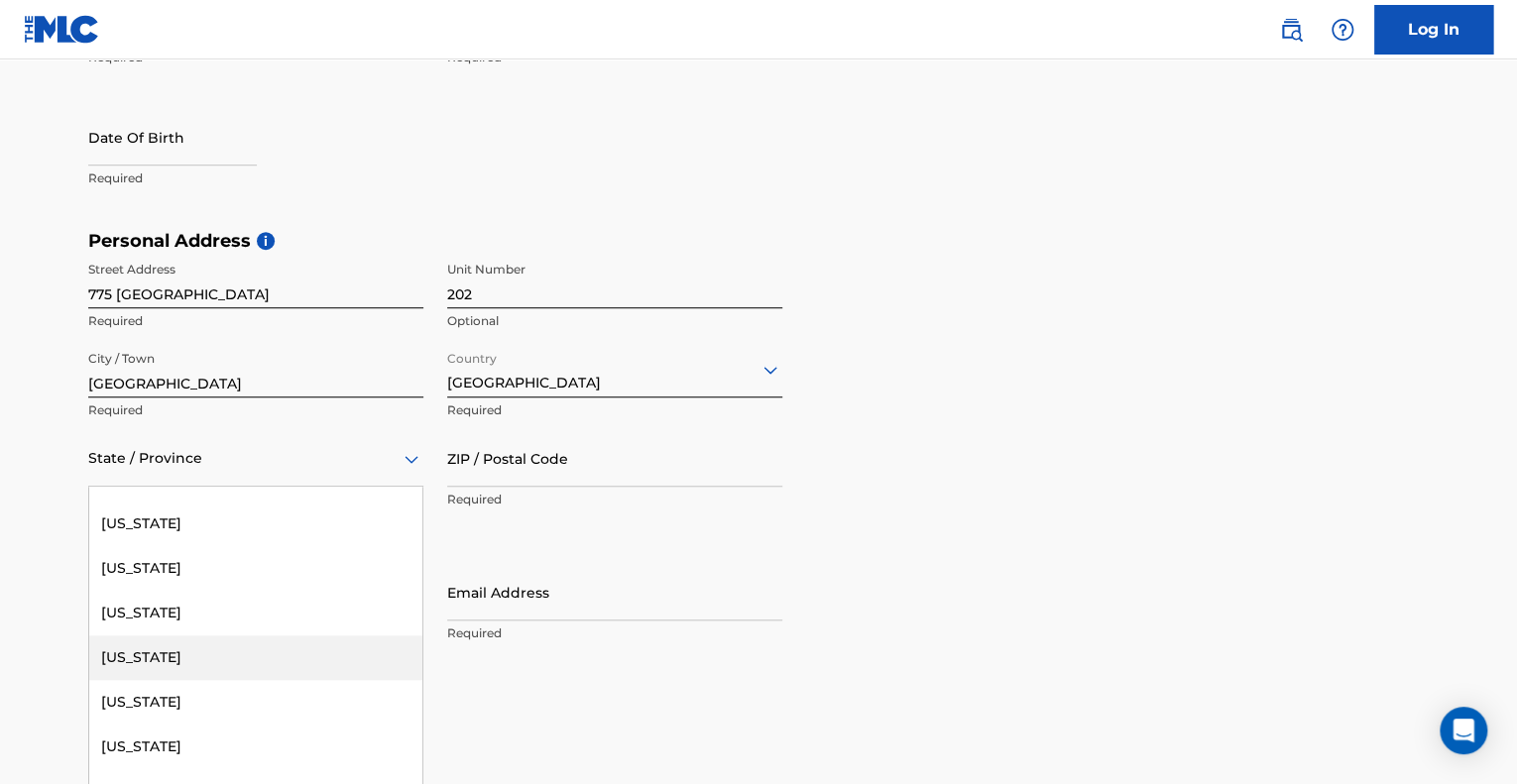 click on "[US_STATE]" at bounding box center (256, 657) 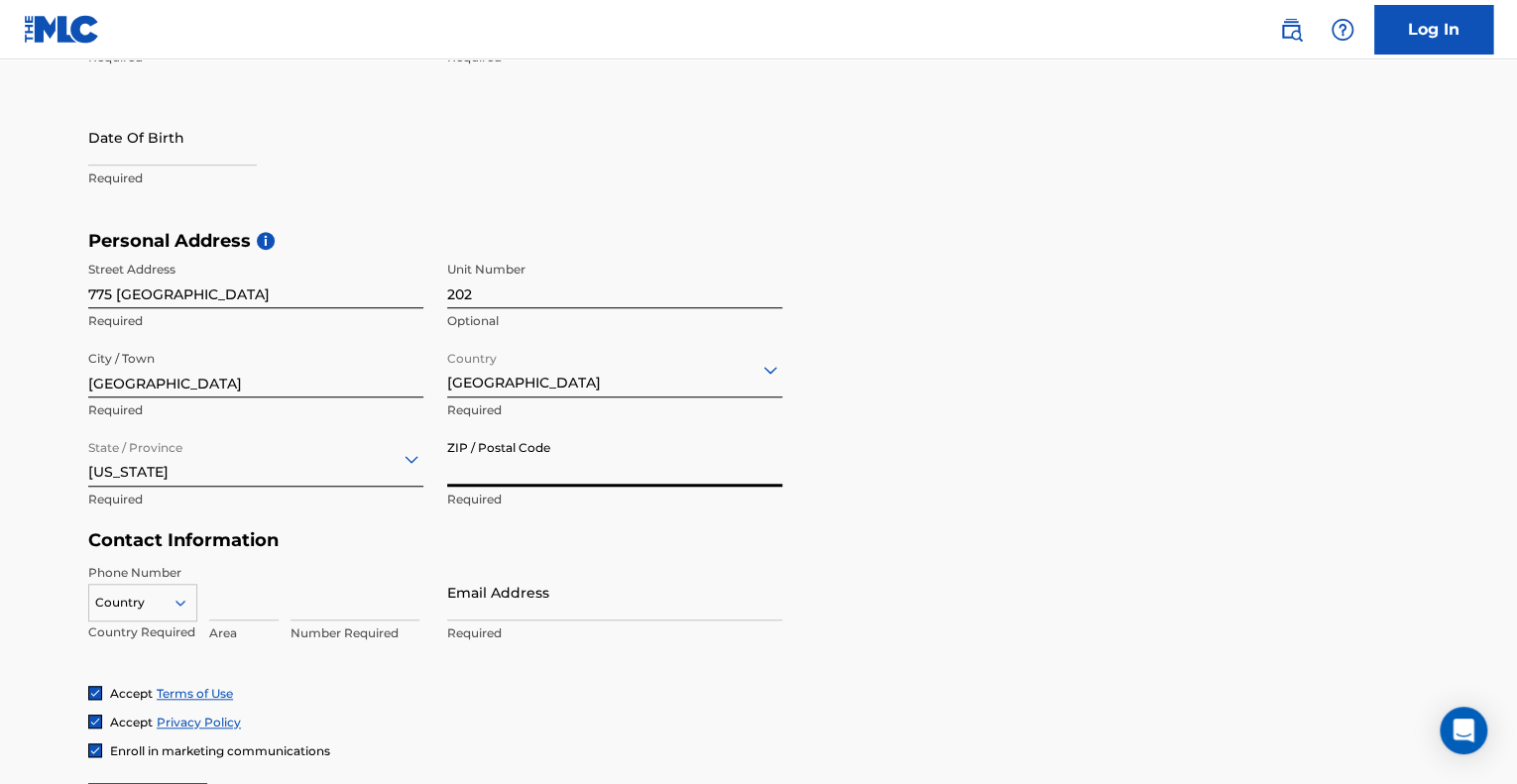 click on "ZIP / Postal Code" at bounding box center [615, 458] 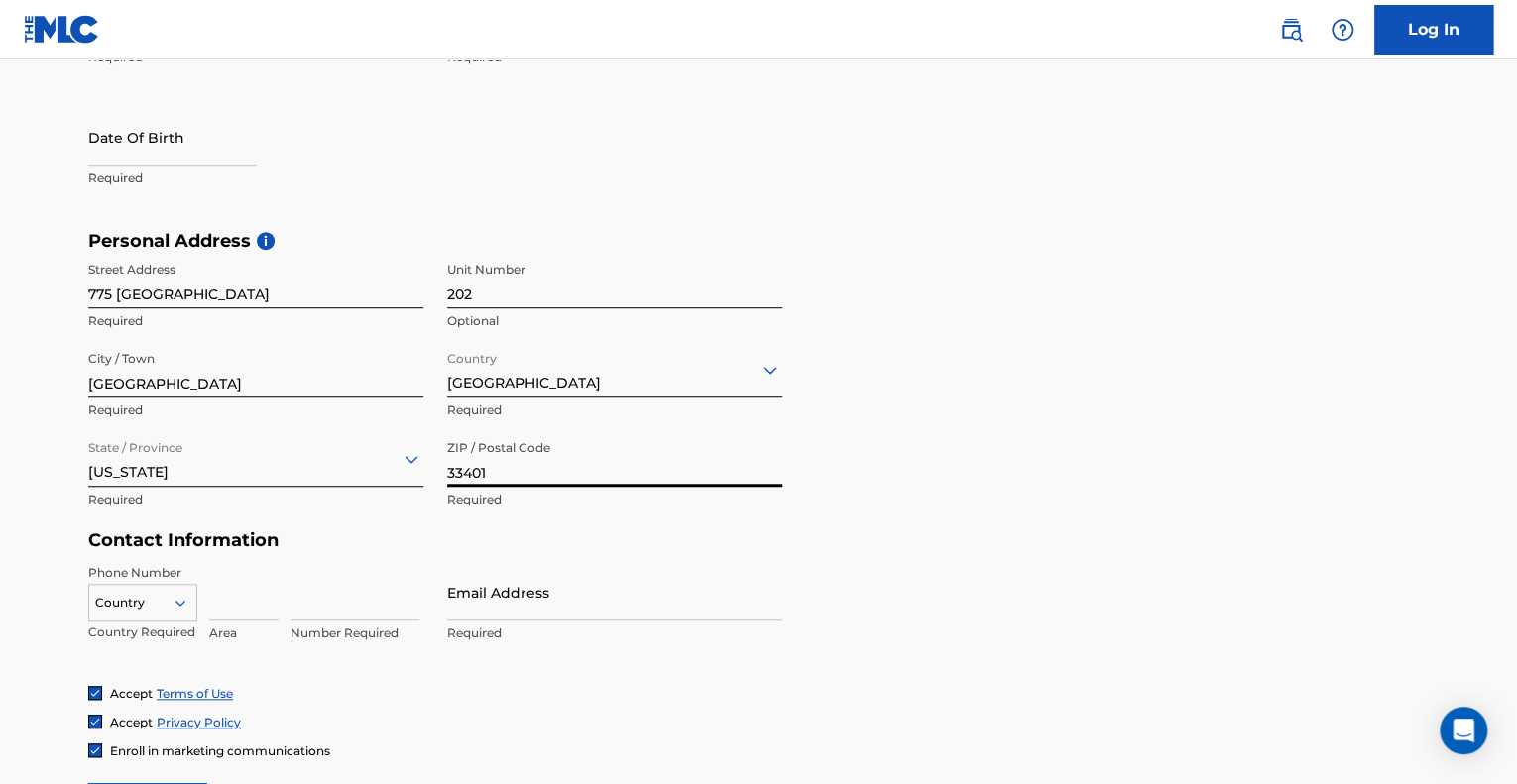 type on "33401" 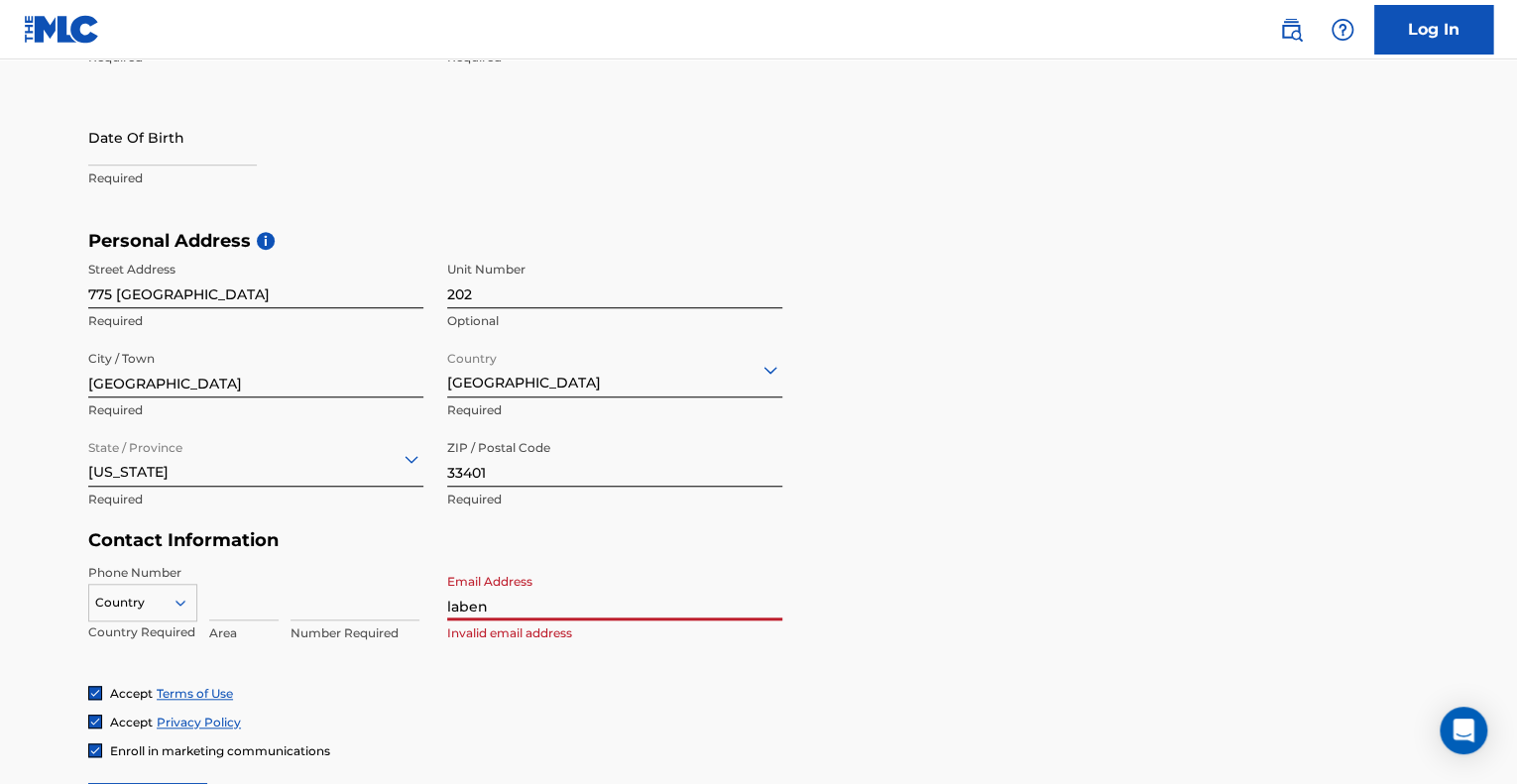 type on "[EMAIL_ADDRESS][DOMAIN_NAME]" 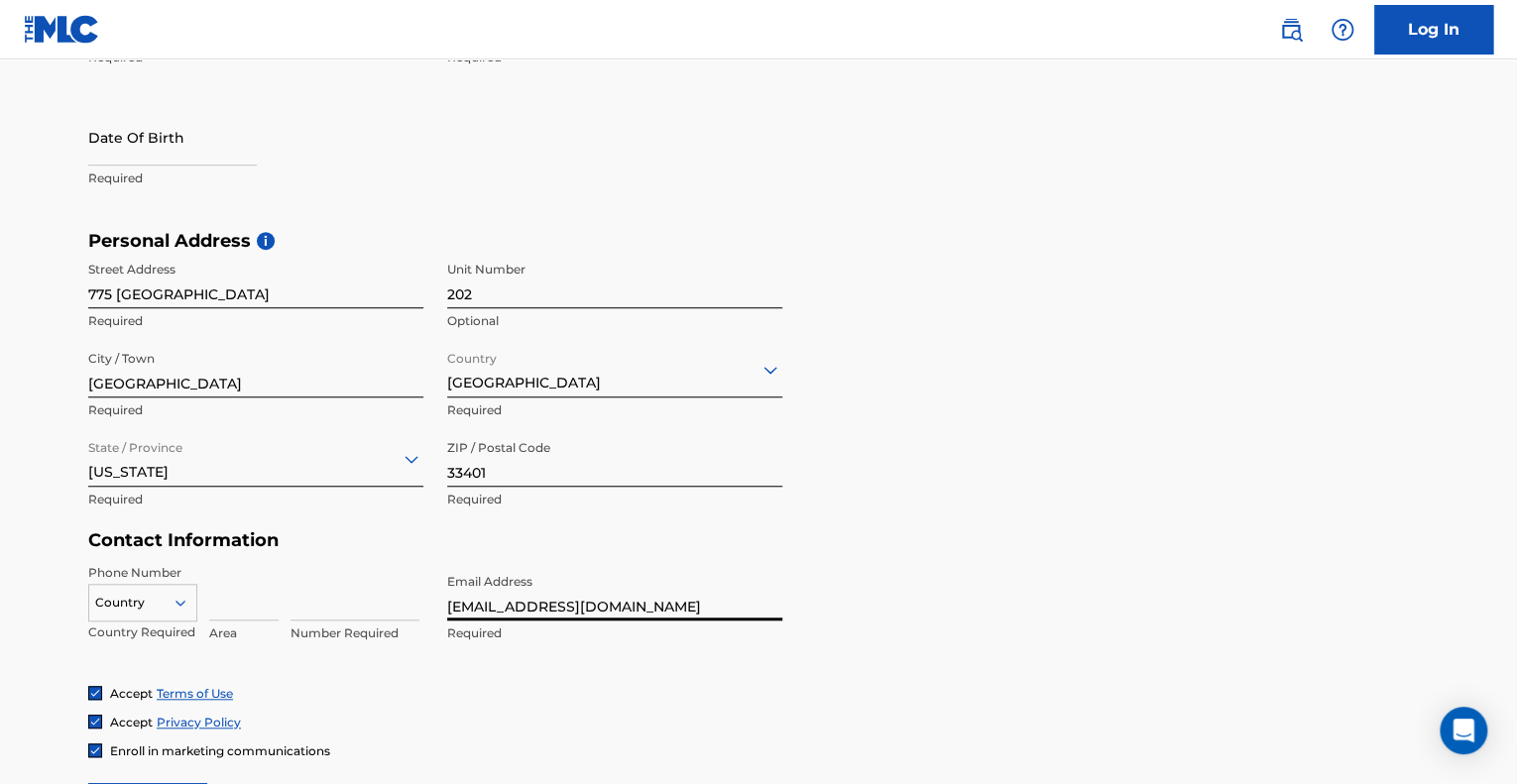 click at bounding box center [244, 592] 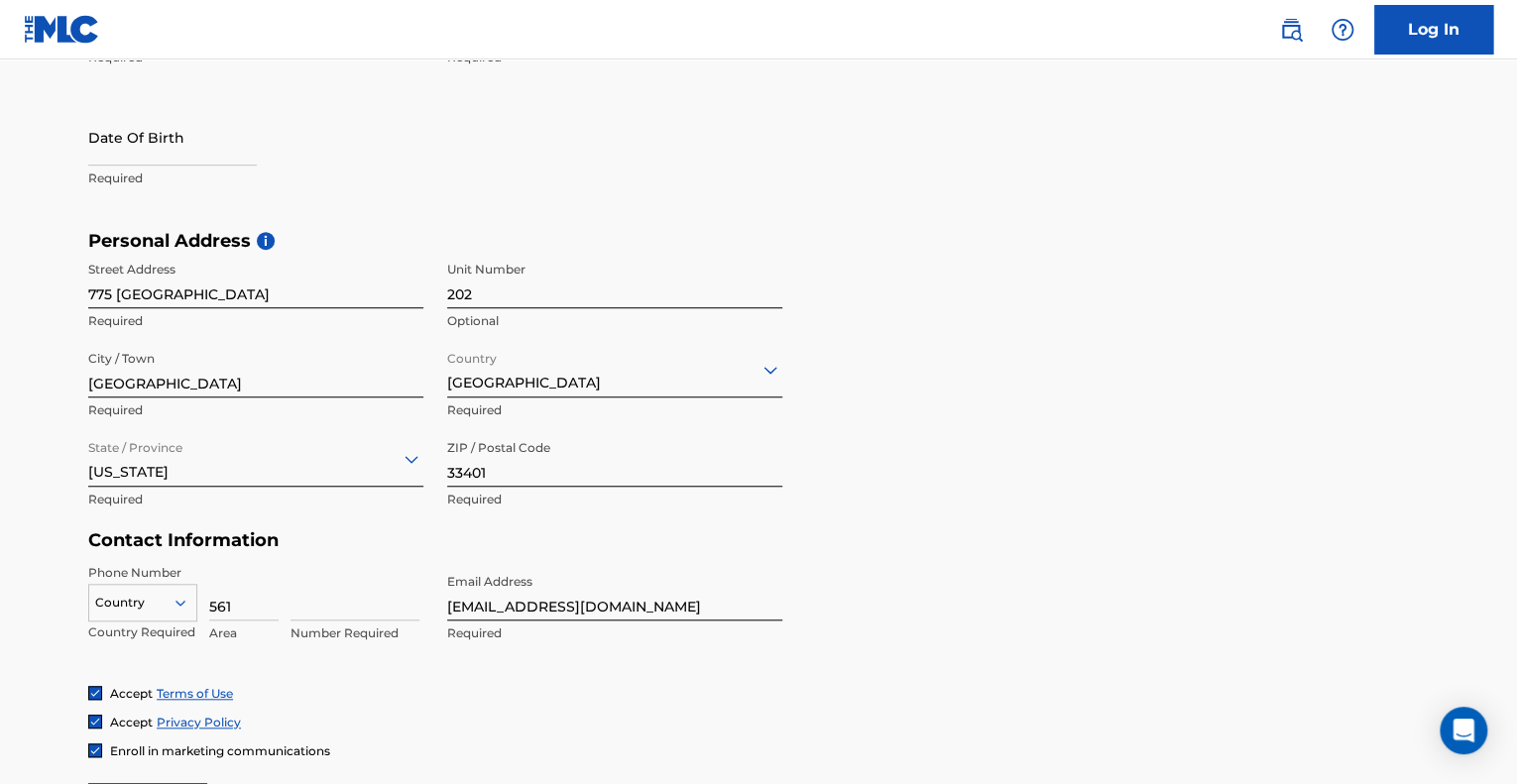 type on "561" 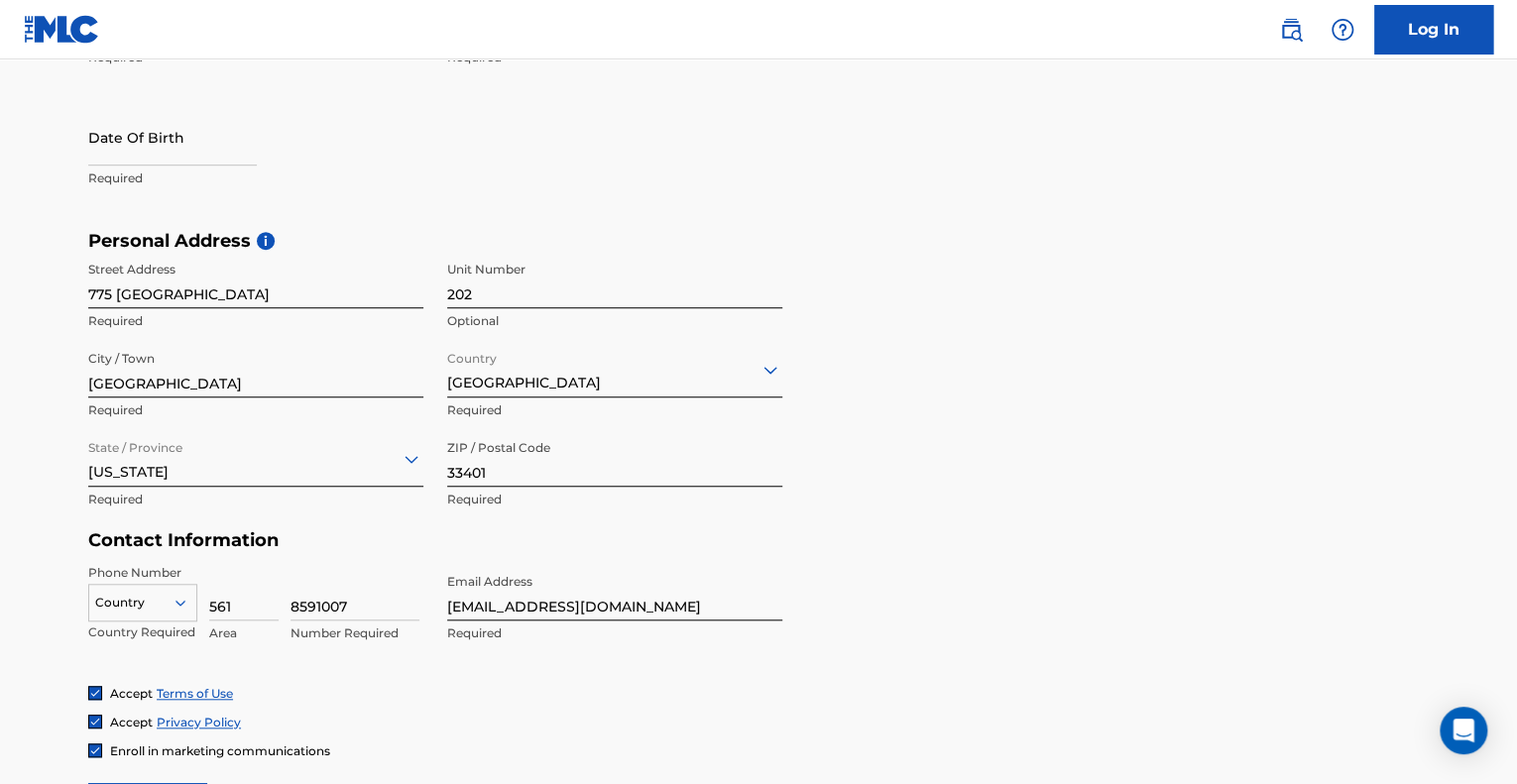 type on "8591007" 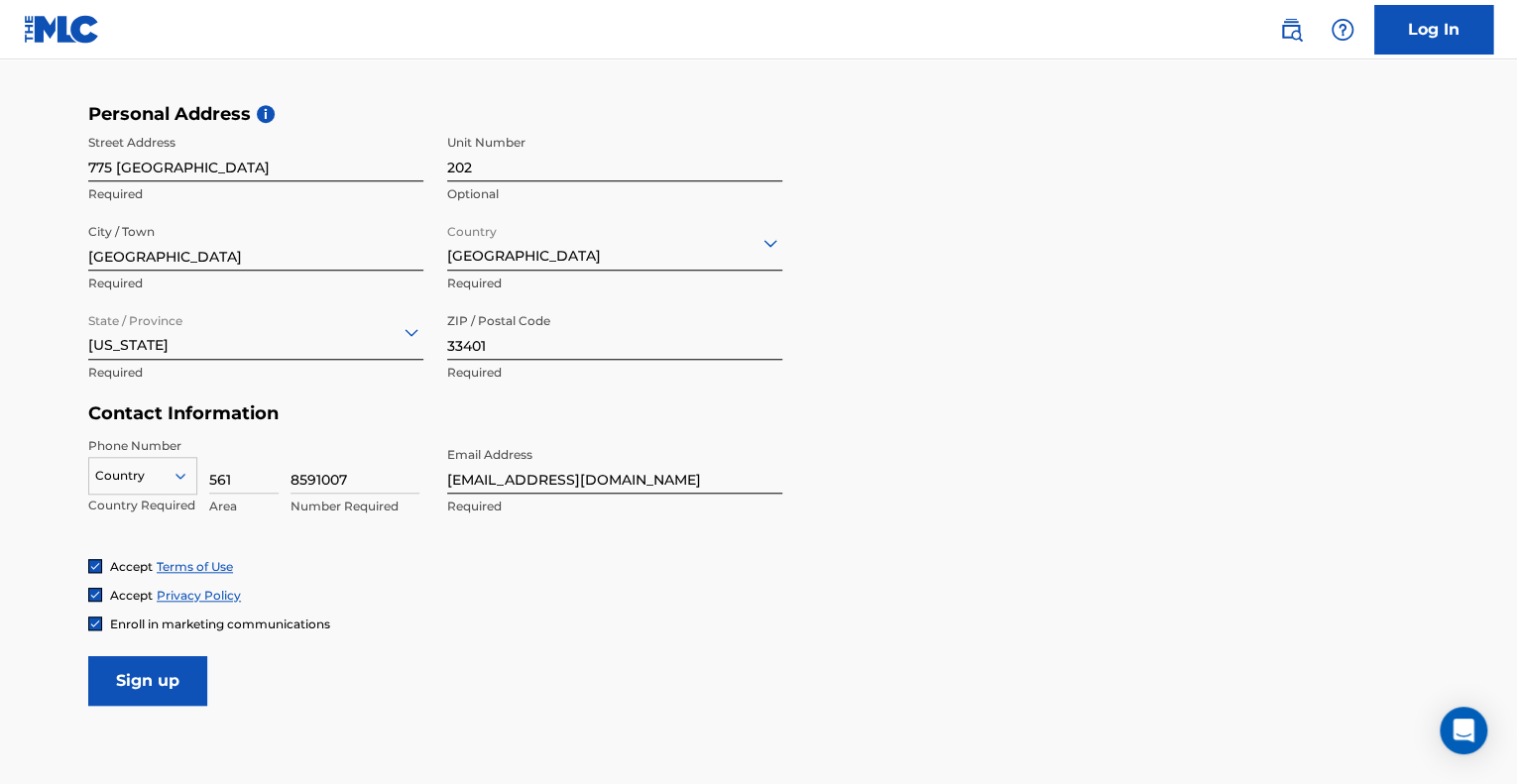 click on "Country" at bounding box center [143, 472] 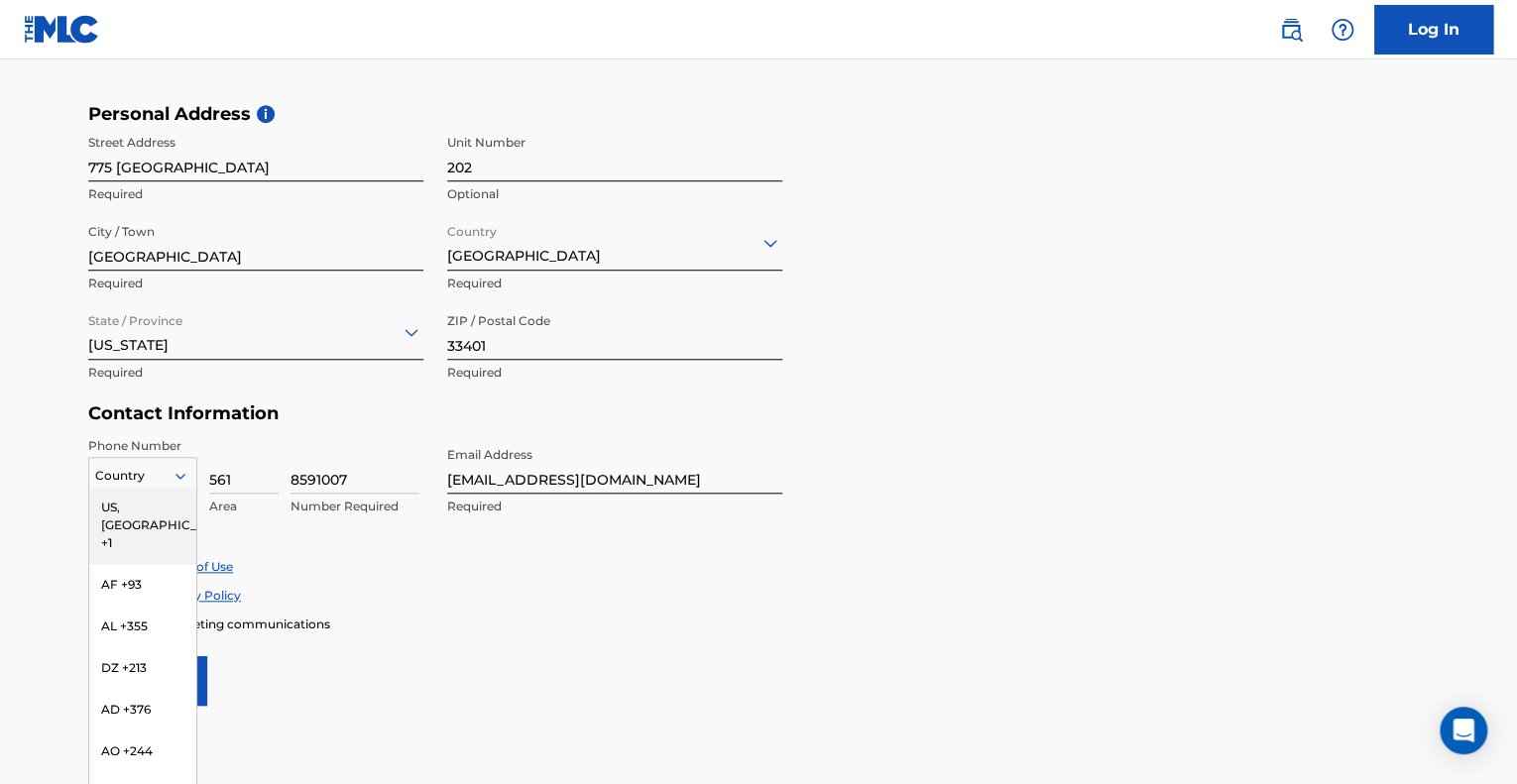 click on "US, [GEOGRAPHIC_DATA] +1" at bounding box center (143, 525) 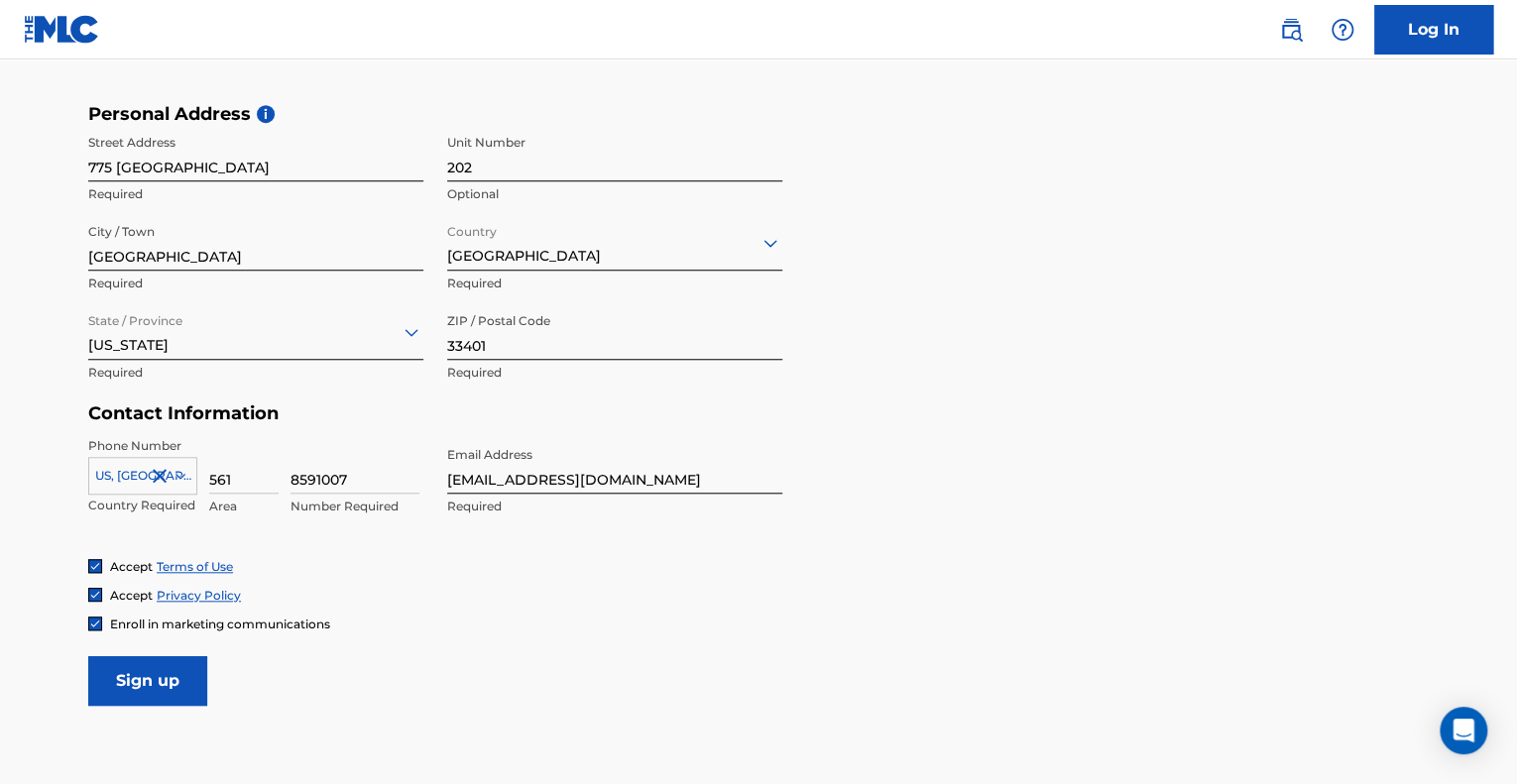 click on "Sign up" at bounding box center (148, 681) 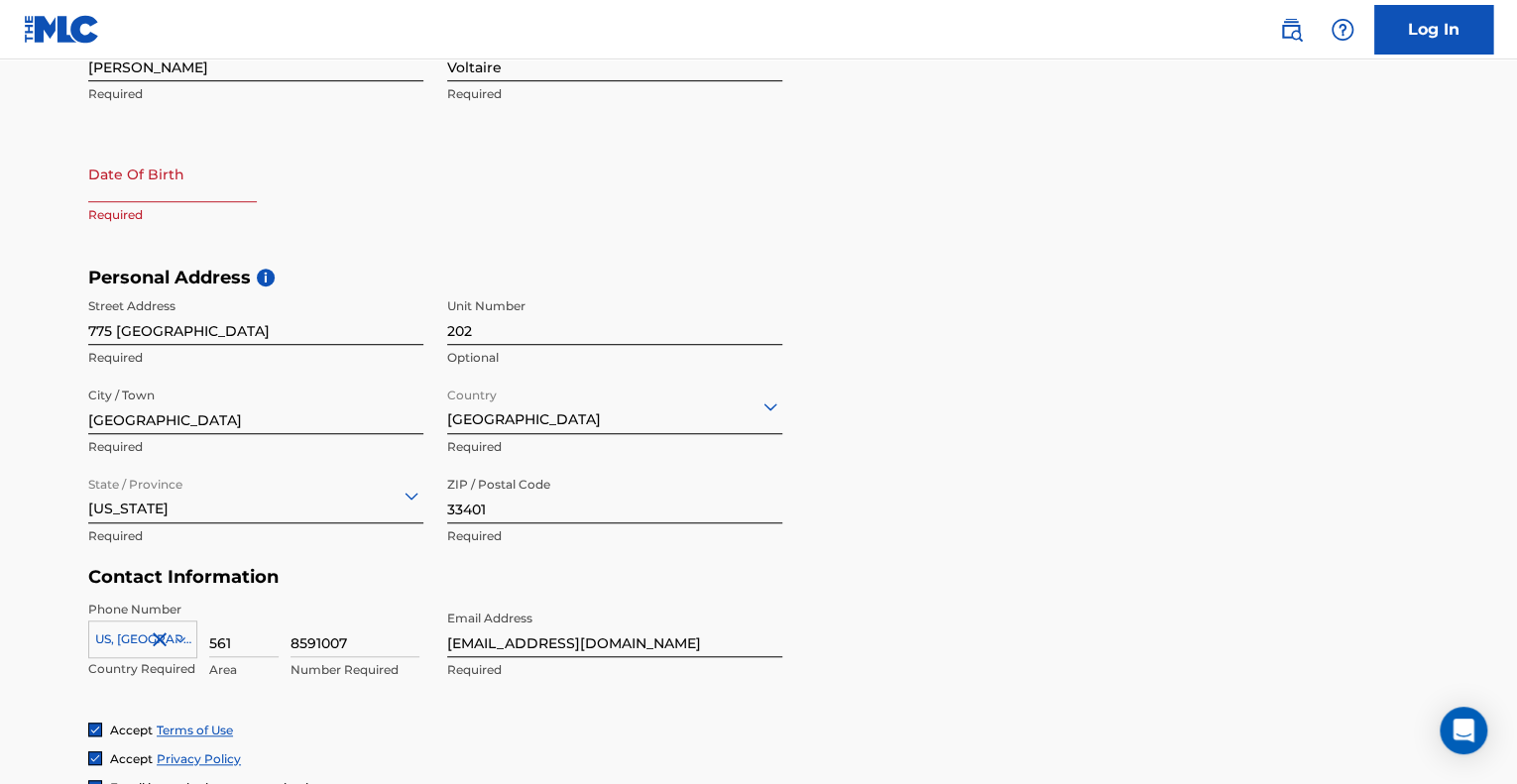 scroll, scrollTop: 440, scrollLeft: 0, axis: vertical 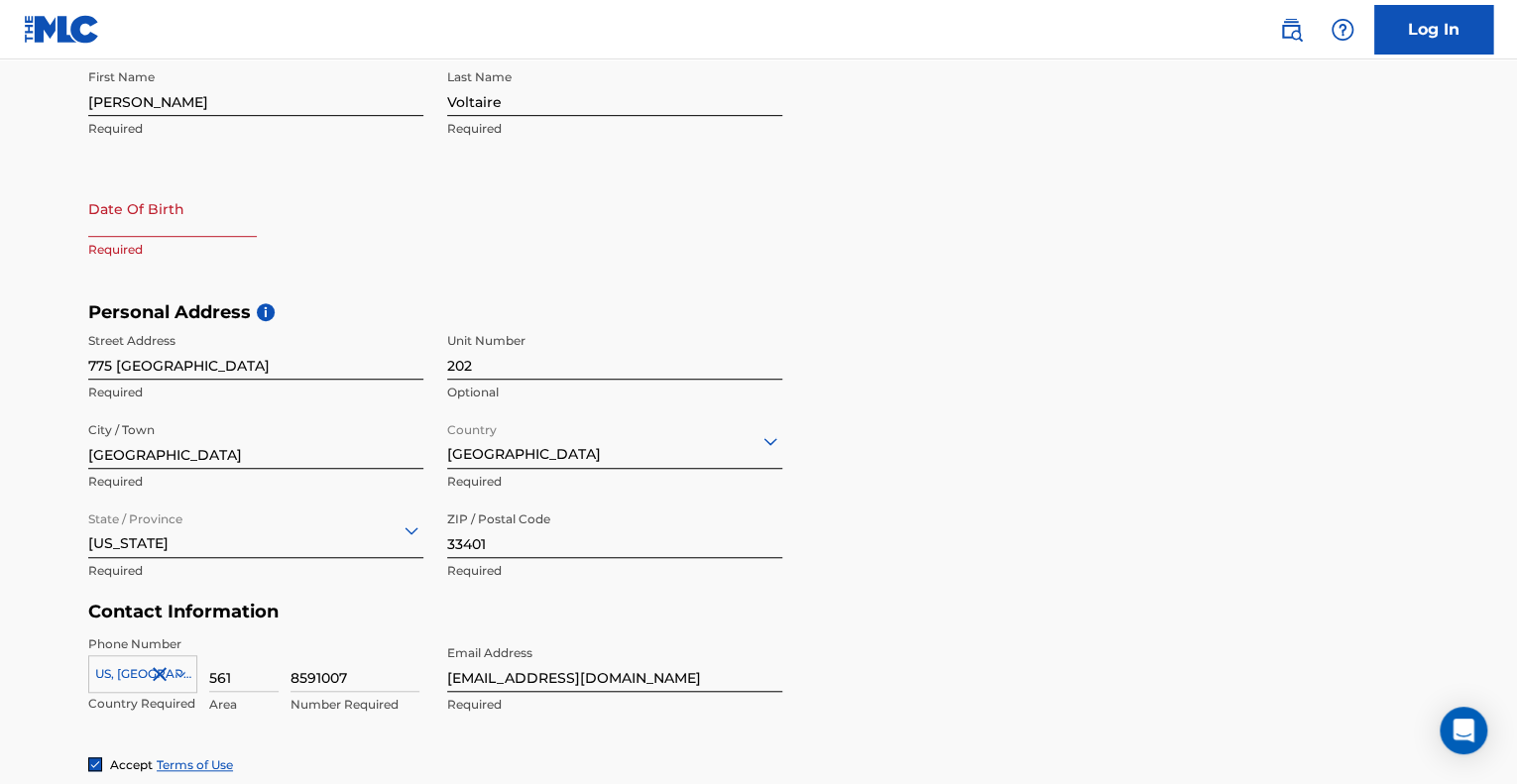 select on "6" 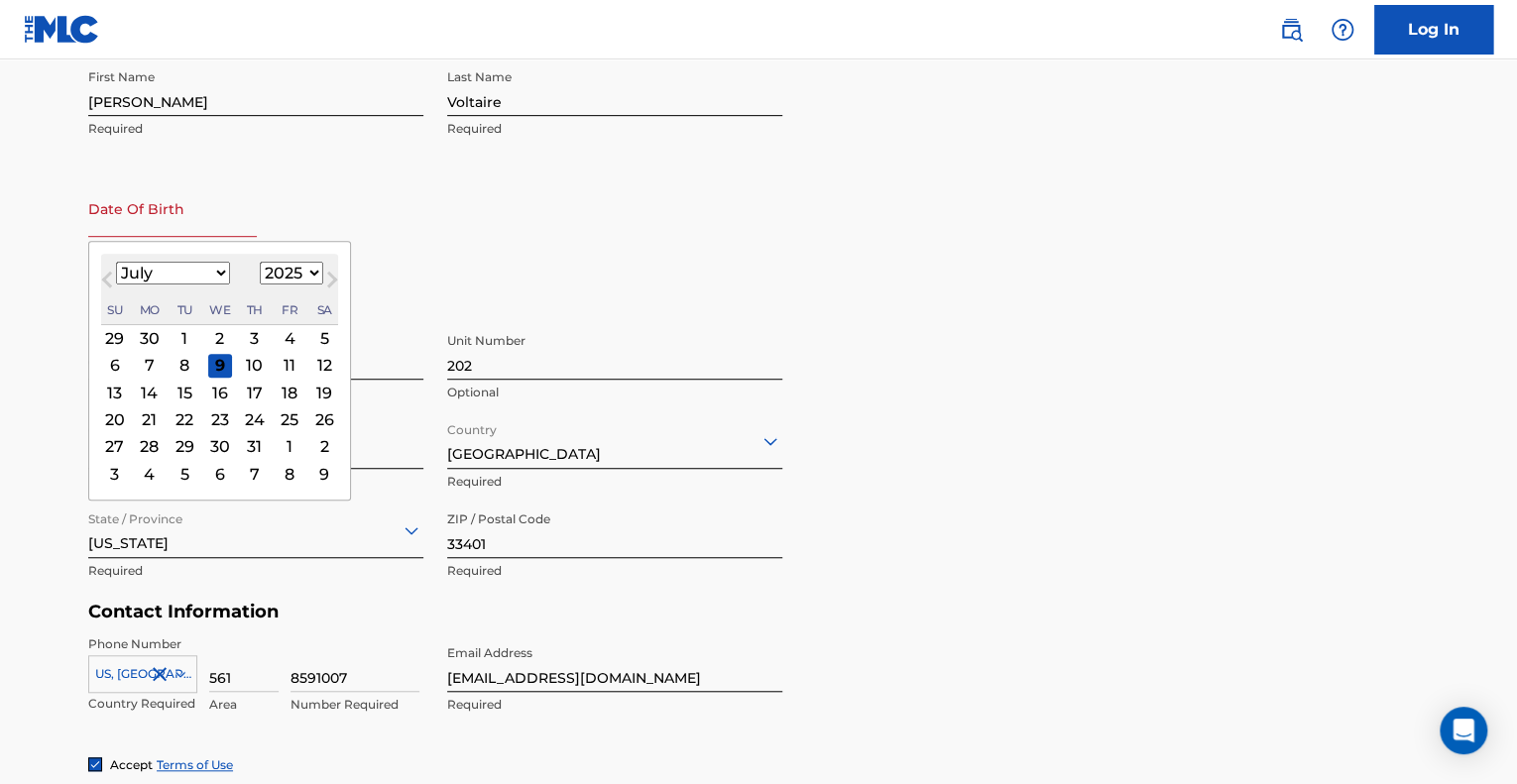 click at bounding box center (173, 208) 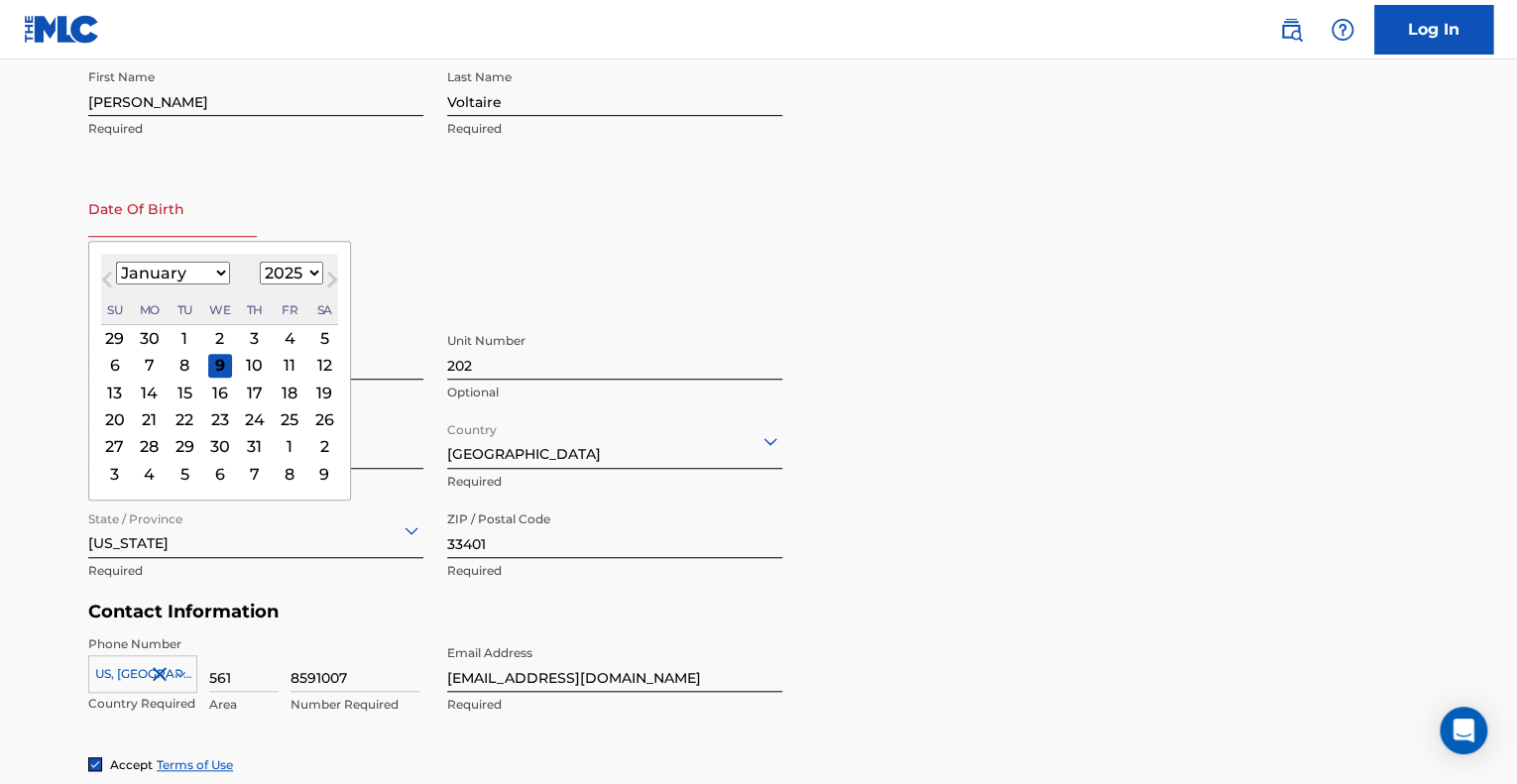 click on "January February March April May June July August September October November December" at bounding box center (173, 273) 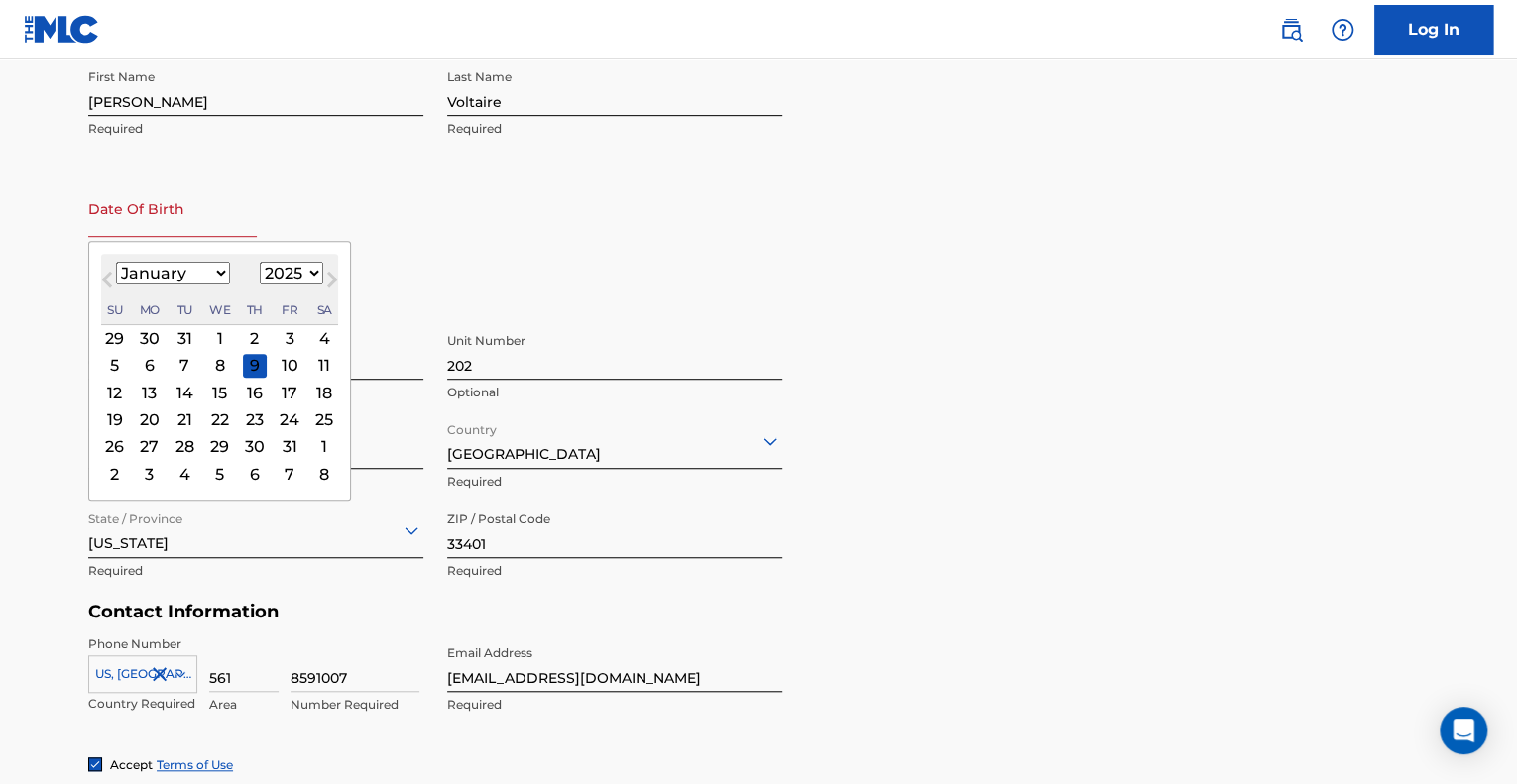 click on "12" at bounding box center (115, 392) 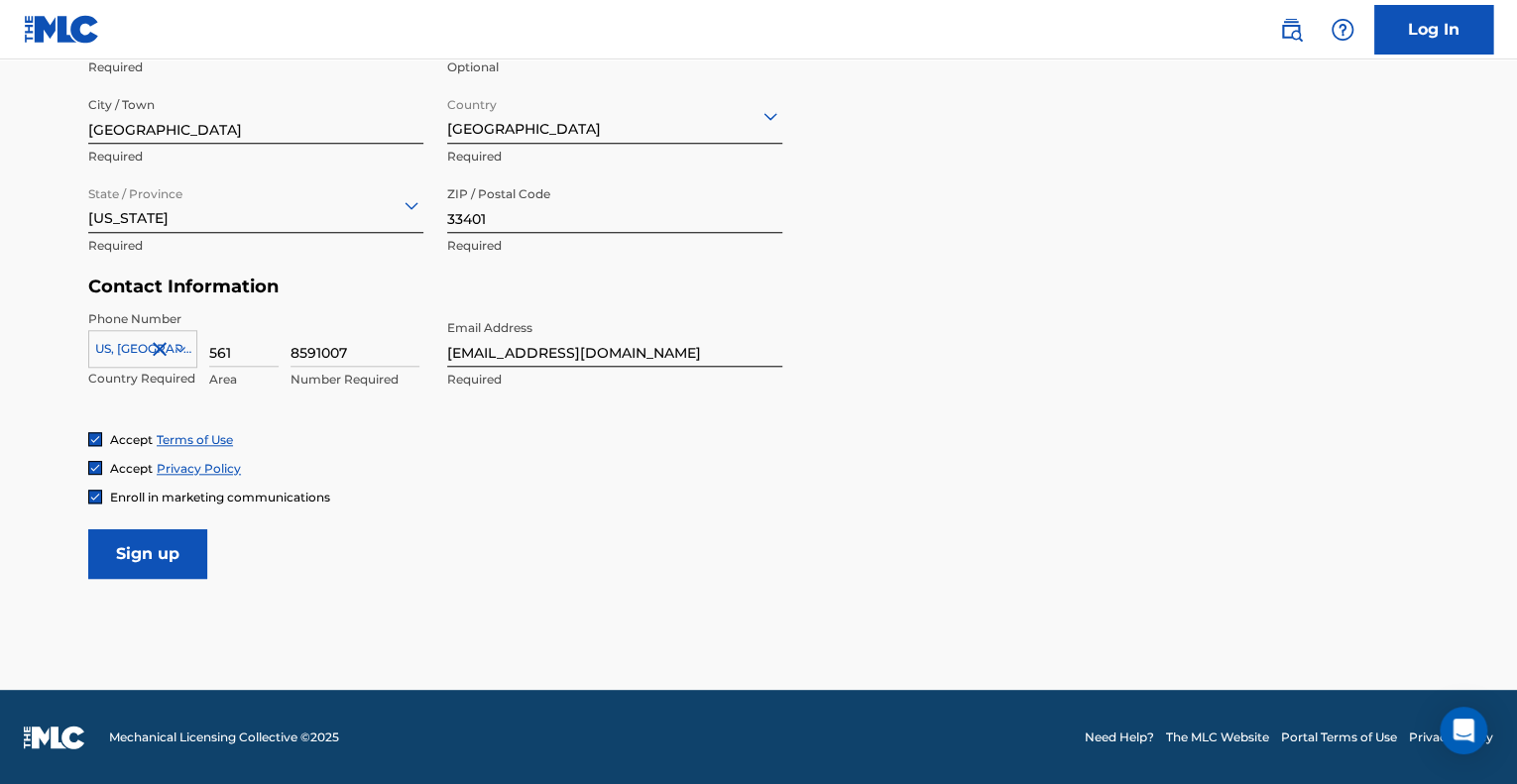 type on "[DATE]" 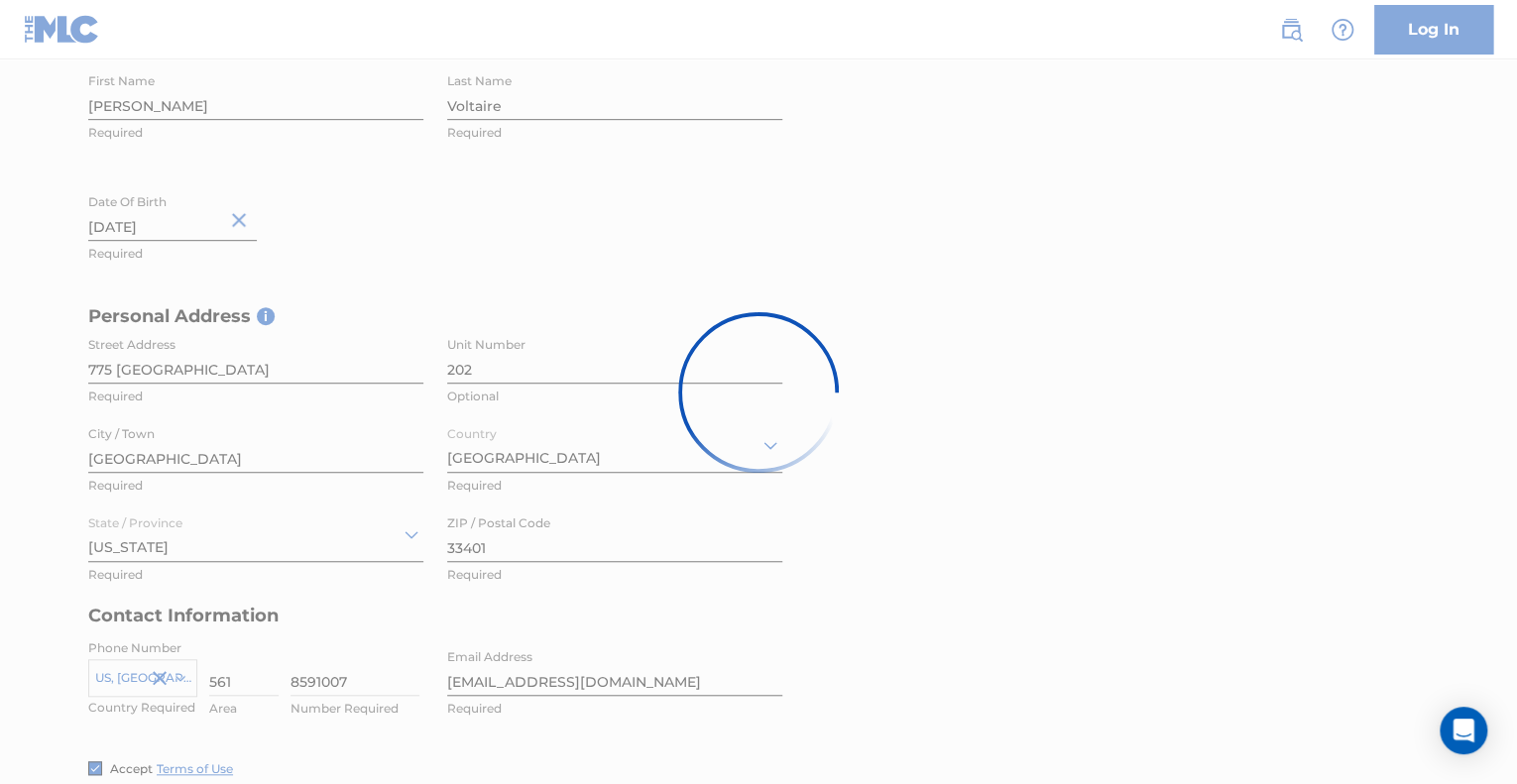 scroll, scrollTop: 369, scrollLeft: 0, axis: vertical 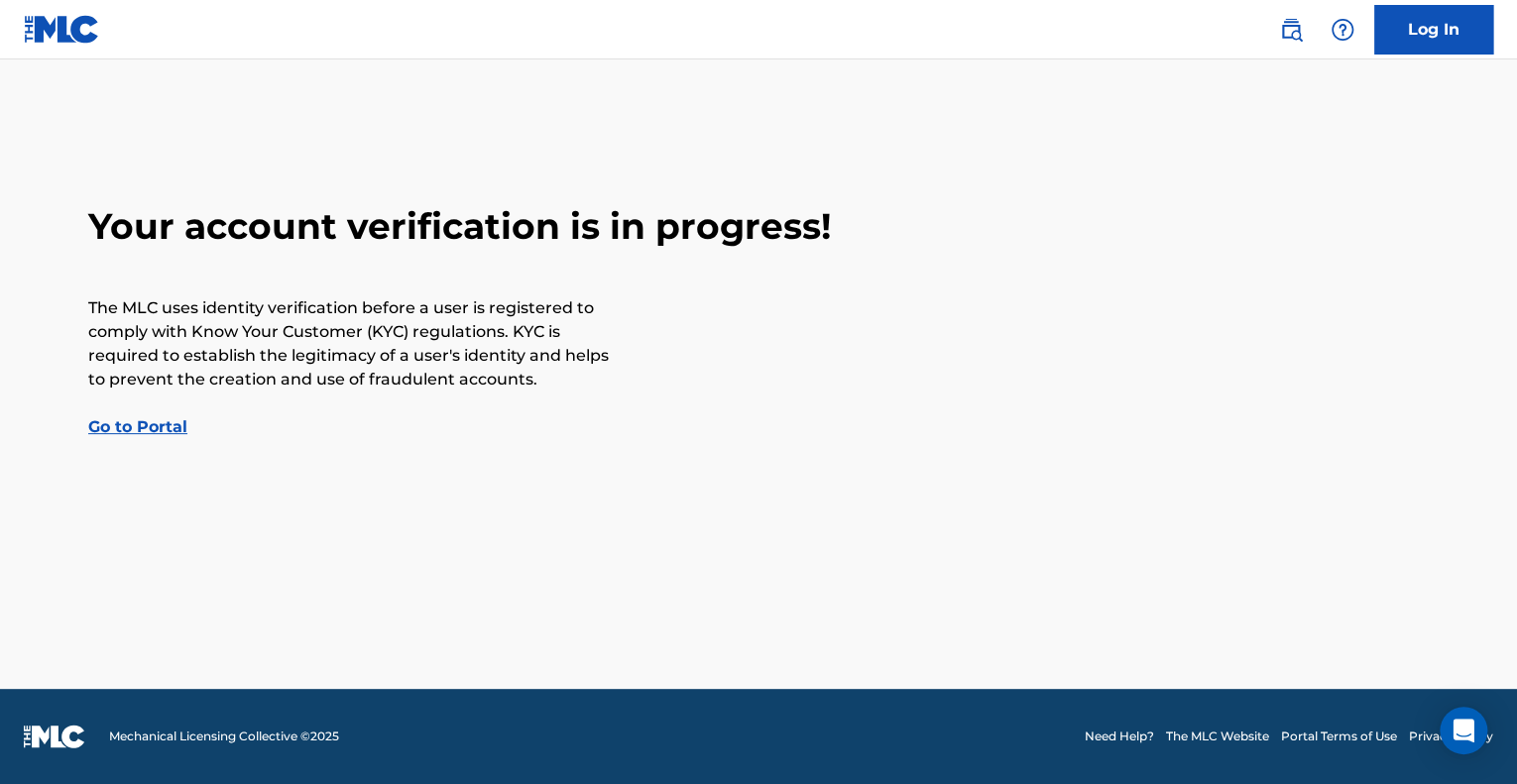 click on "Go to Portal" at bounding box center (138, 426) 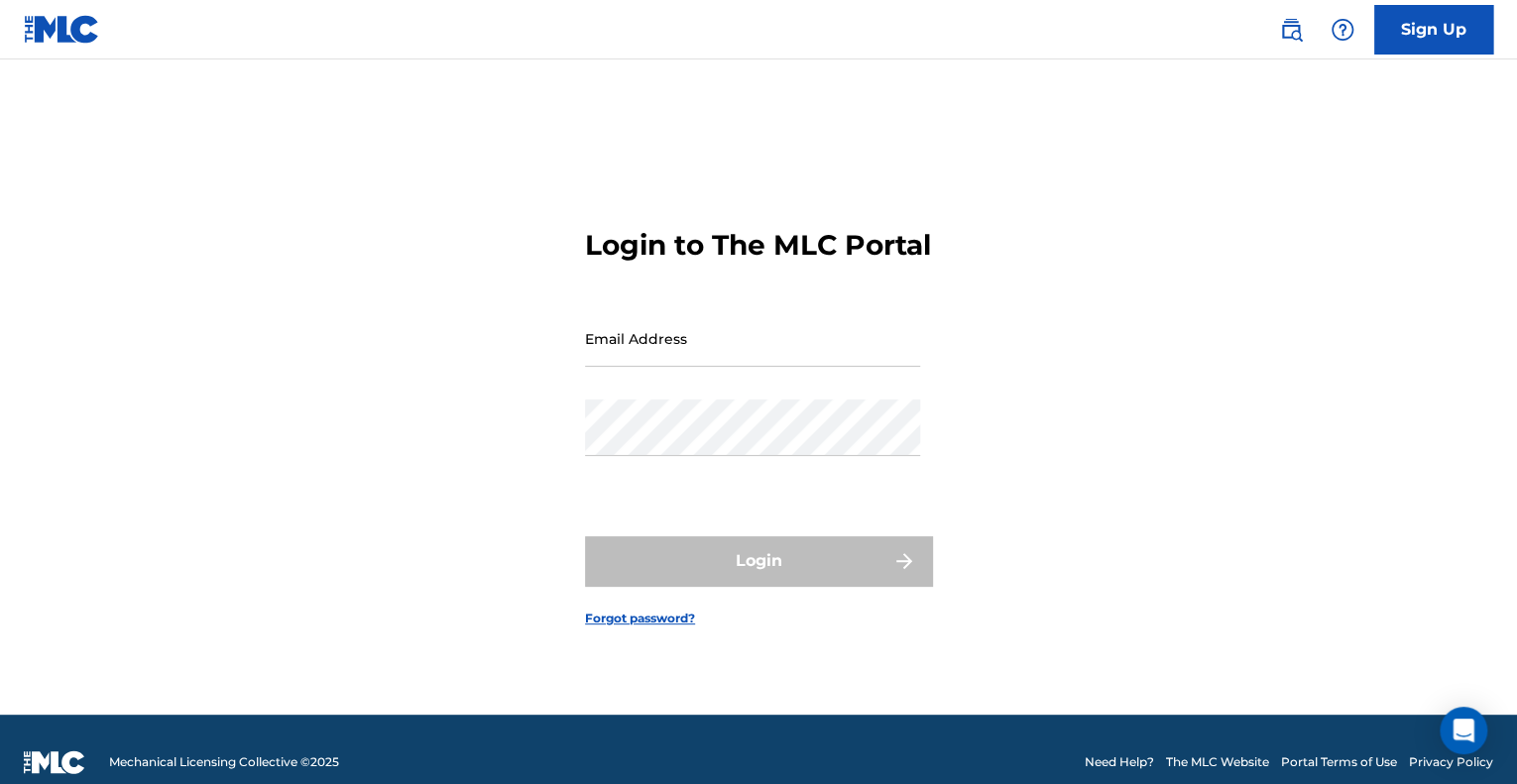 click on "Email Address" at bounding box center (753, 338) 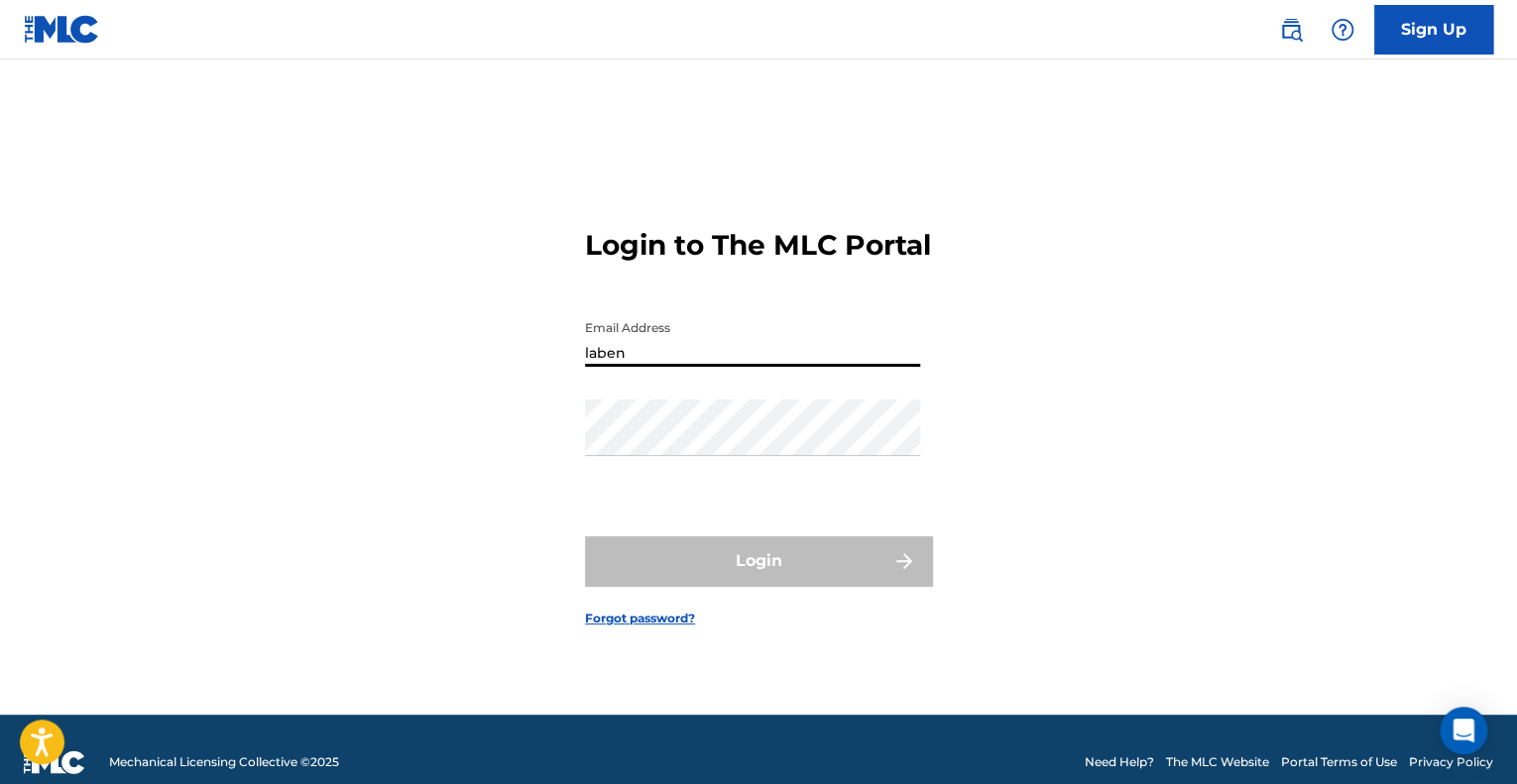 type on "[EMAIL_ADDRESS][DOMAIN_NAME]" 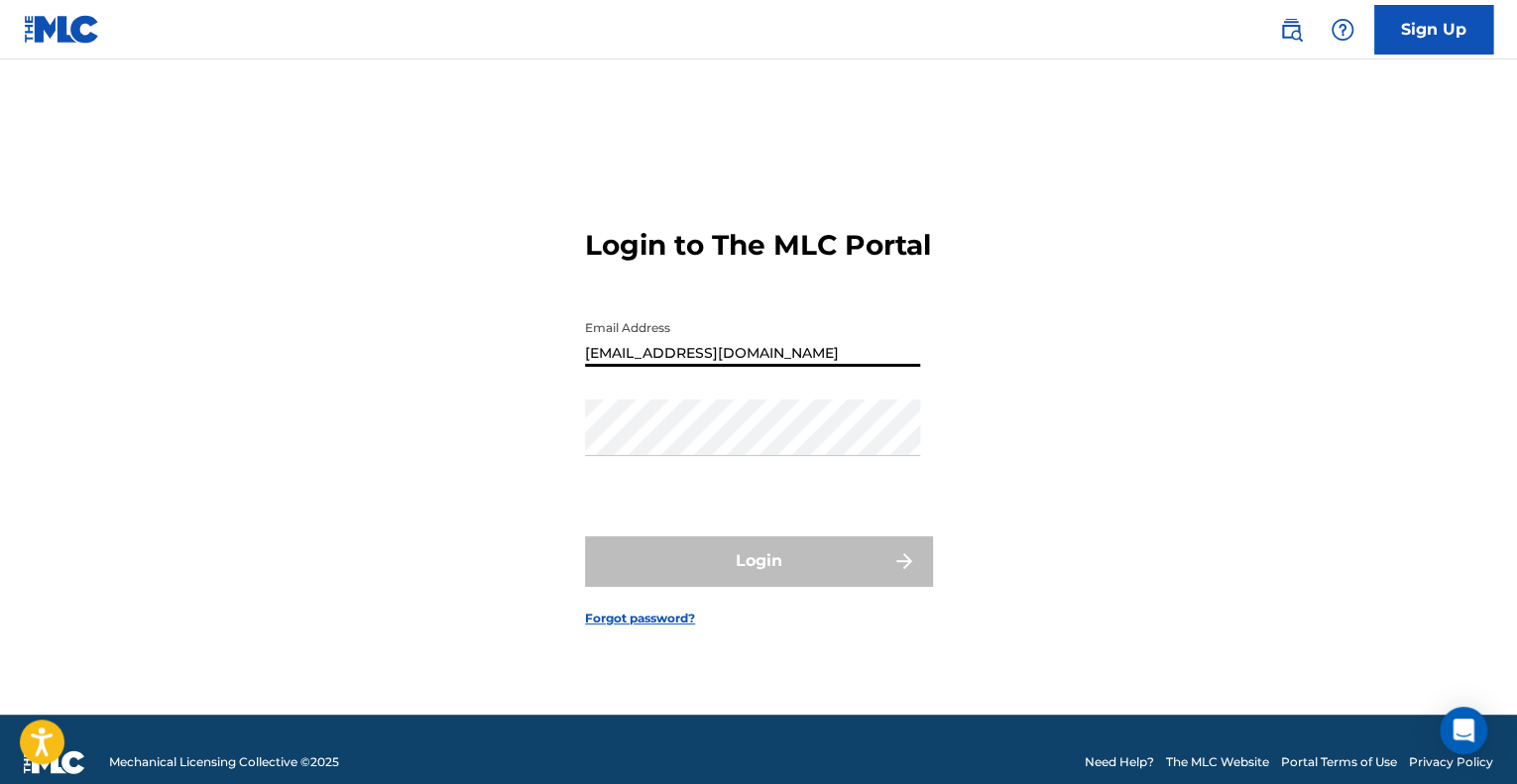 click on "Password" at bounding box center [753, 444] 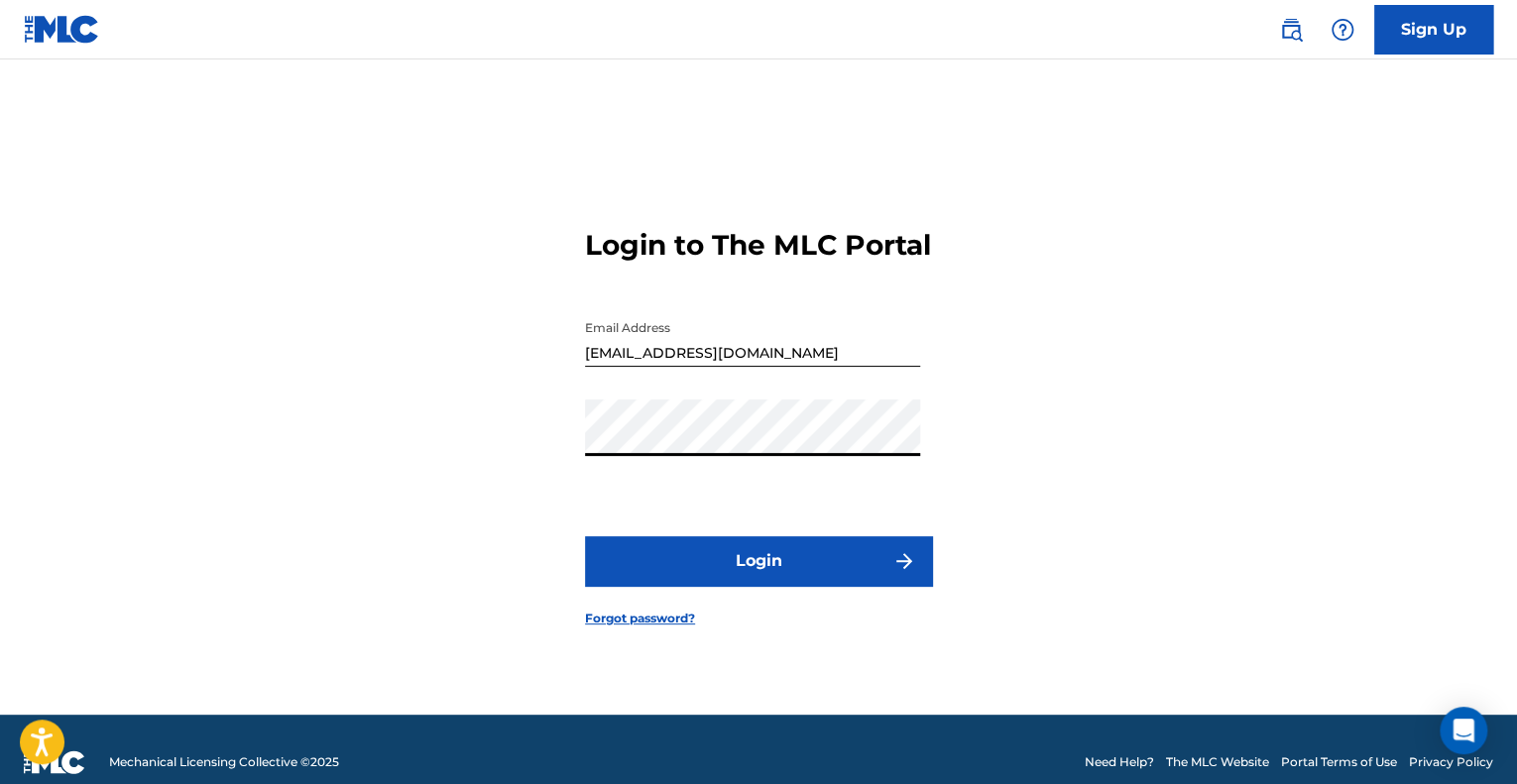 click on "Login" at bounding box center (758, 561) 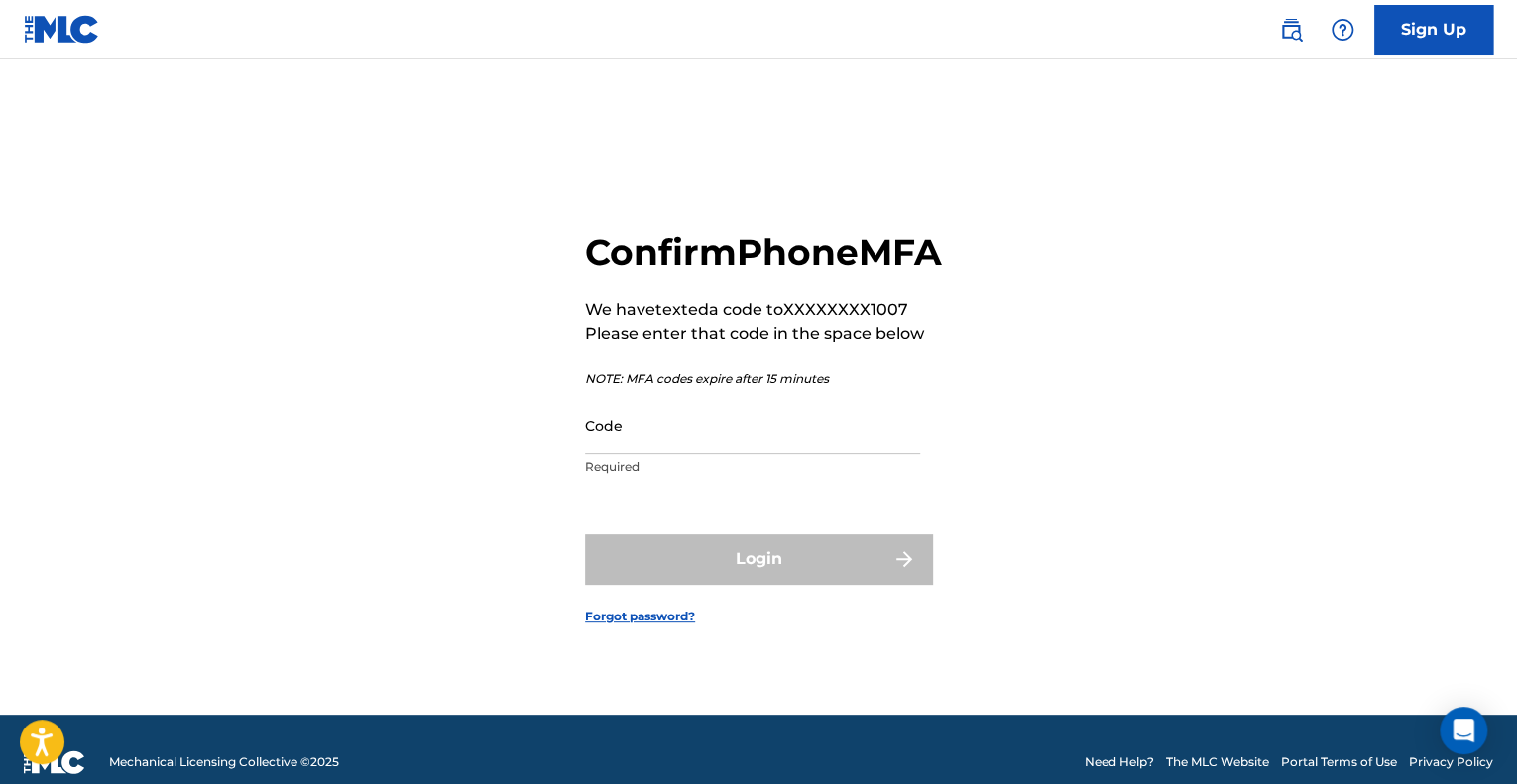 click on "Code" at bounding box center [753, 425] 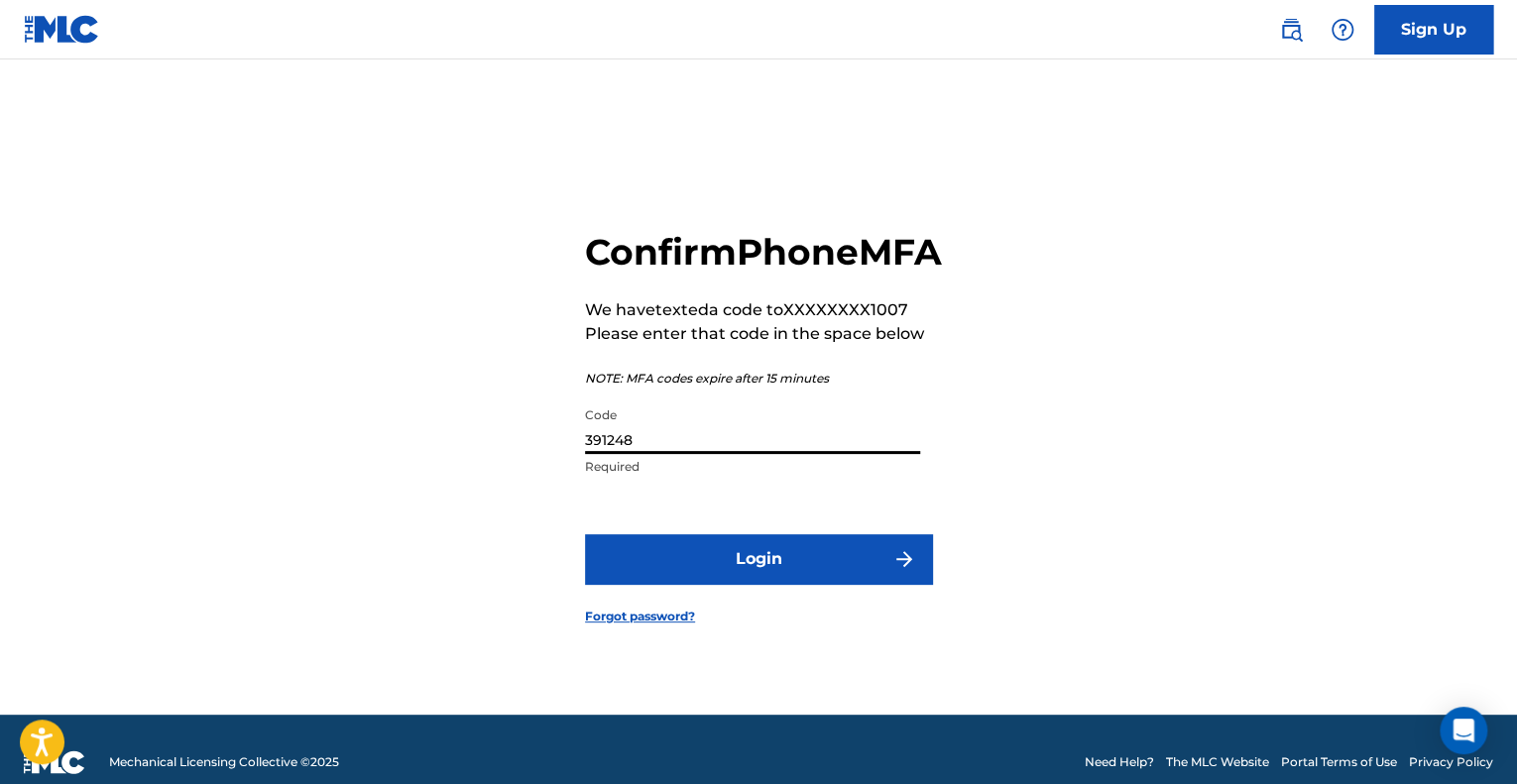 type on "391248" 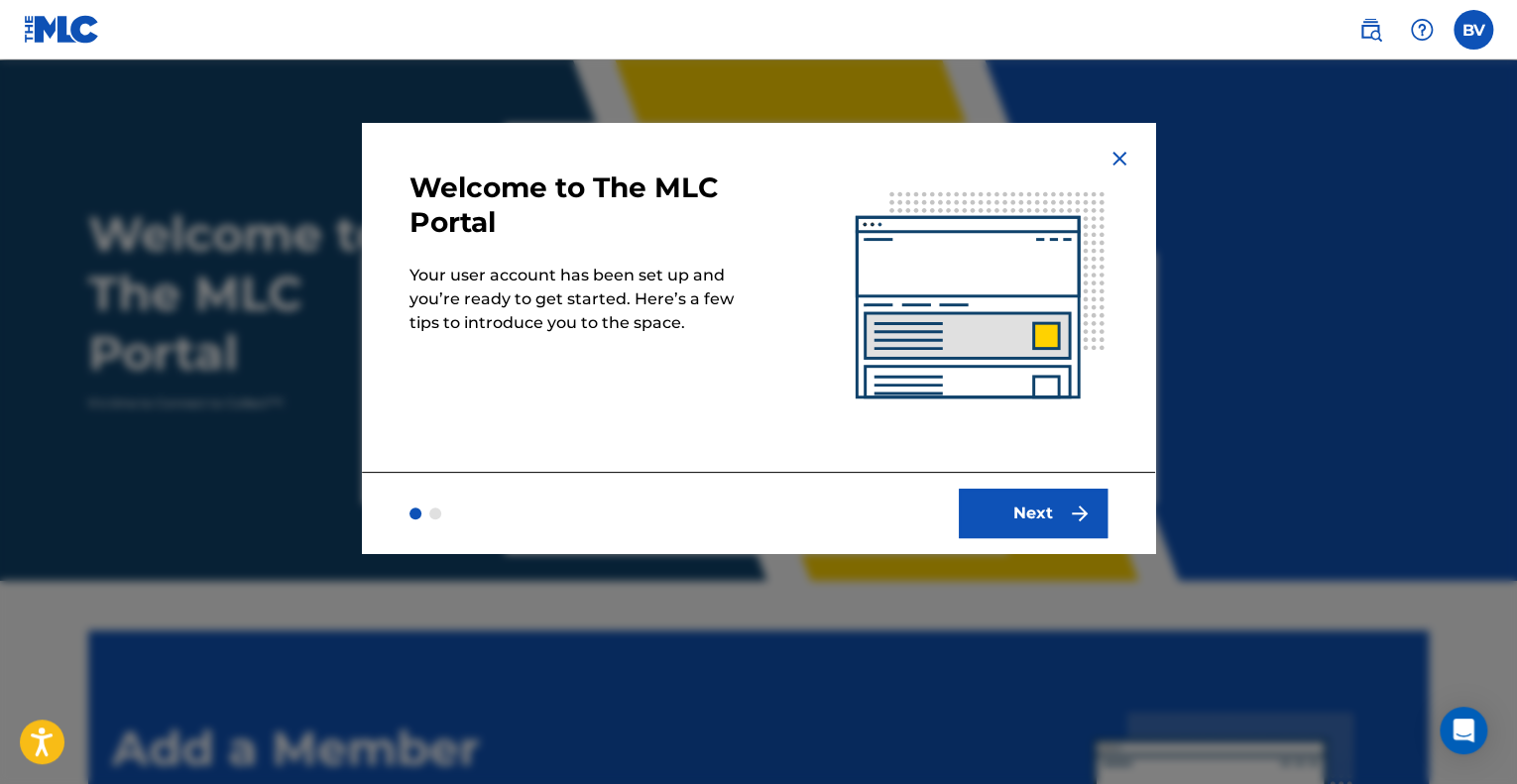 scroll, scrollTop: 0, scrollLeft: 0, axis: both 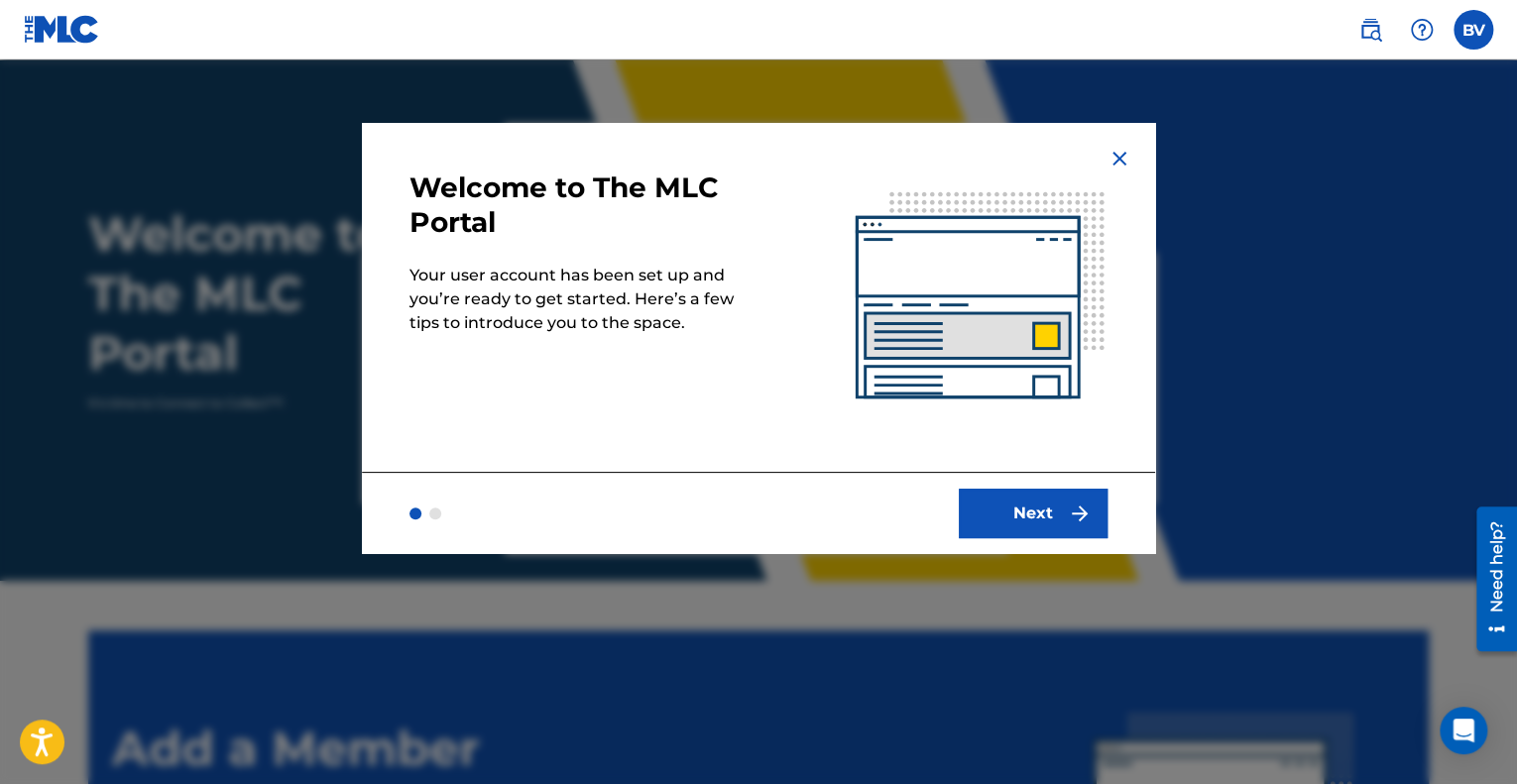 click on "Next" at bounding box center (1033, 513) 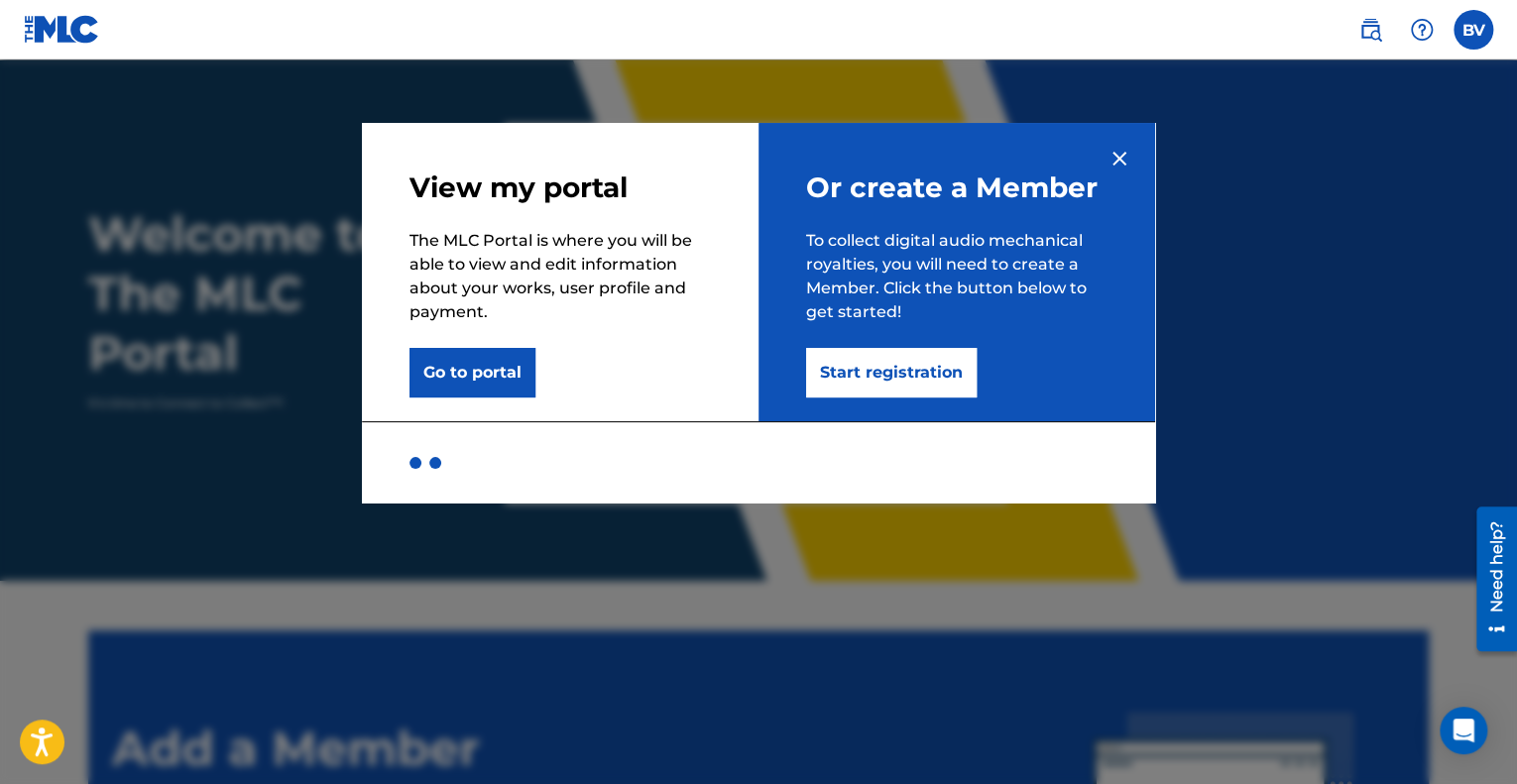 click at bounding box center [1119, 159] 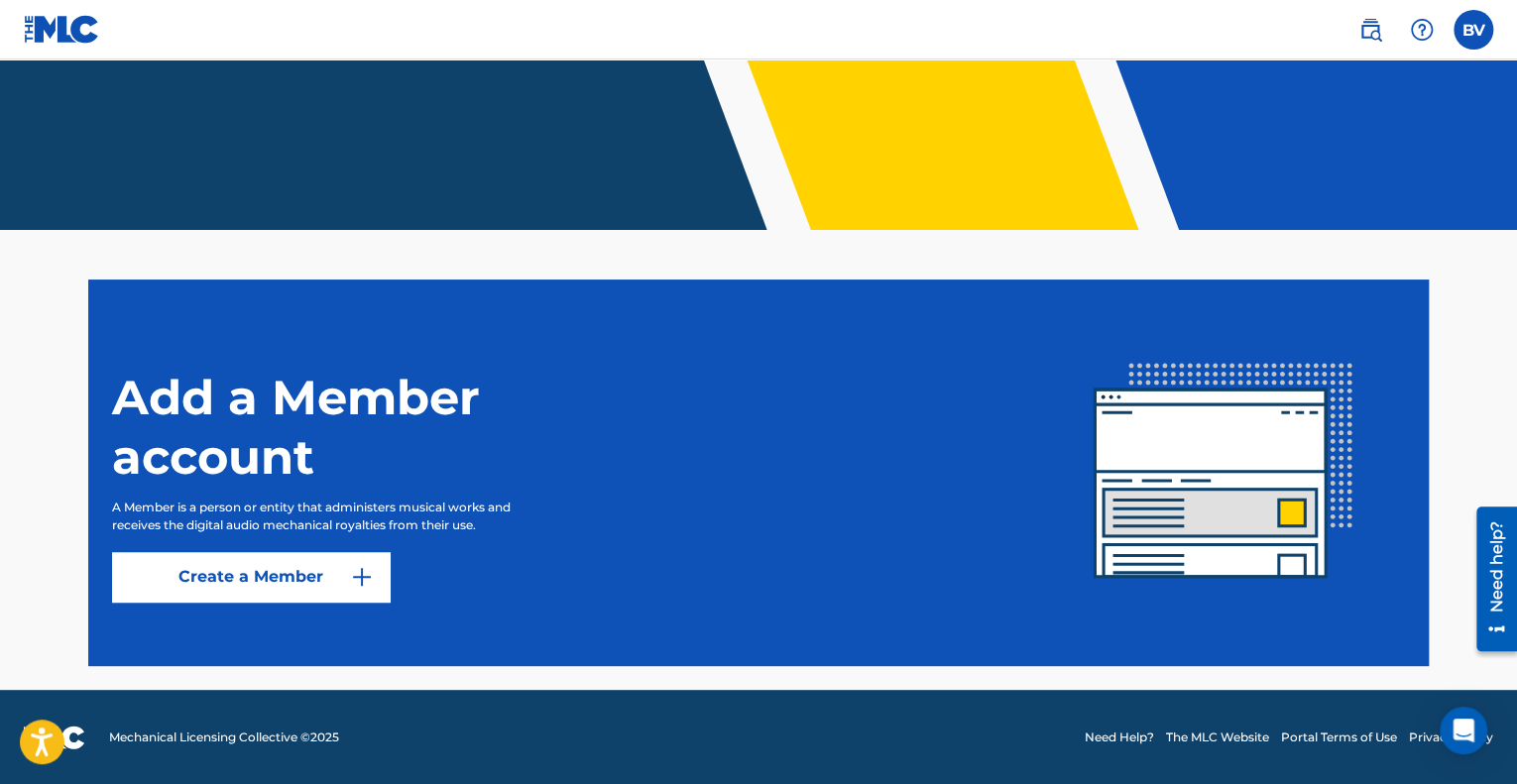 scroll, scrollTop: 352, scrollLeft: 0, axis: vertical 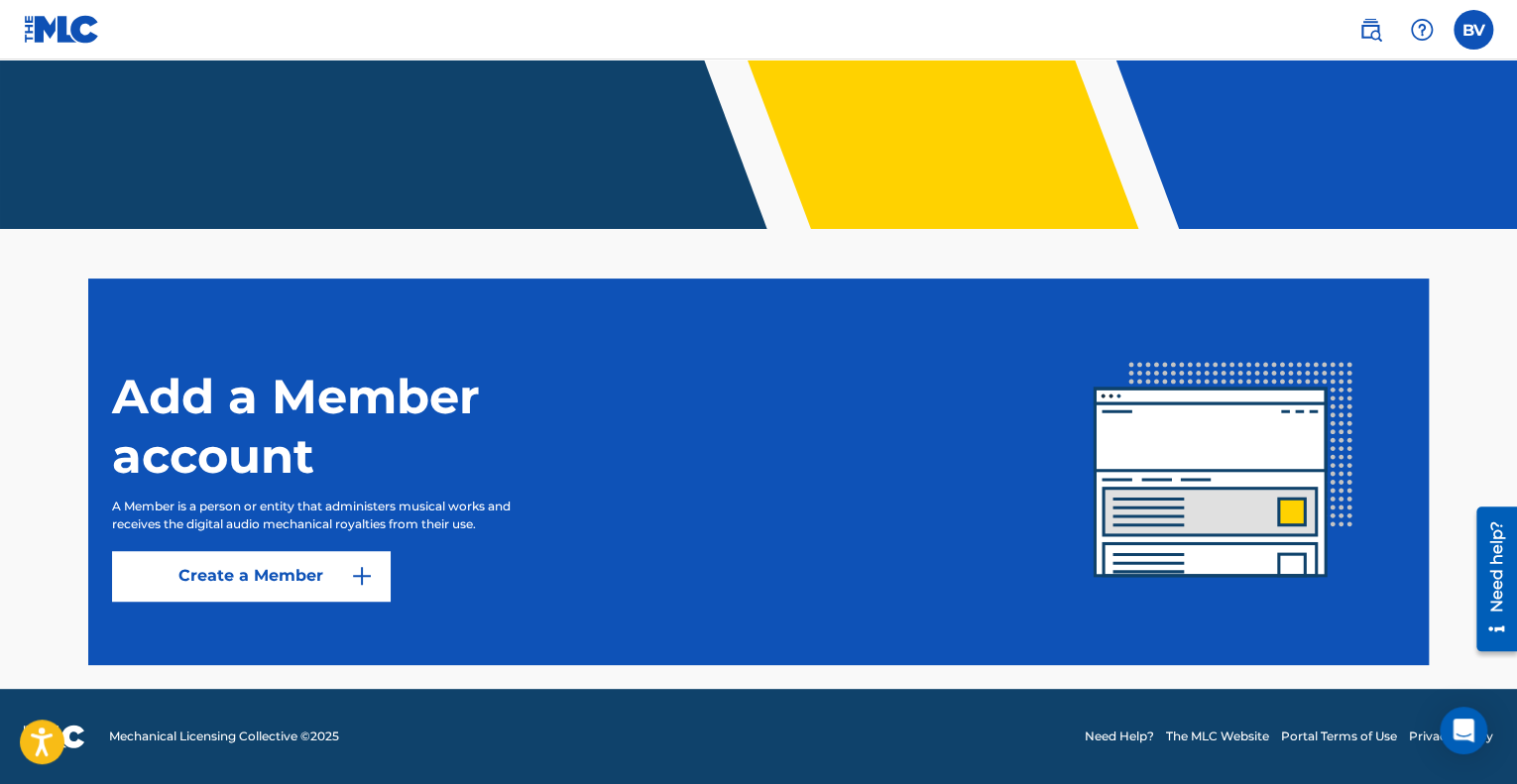 click at bounding box center (362, 576) 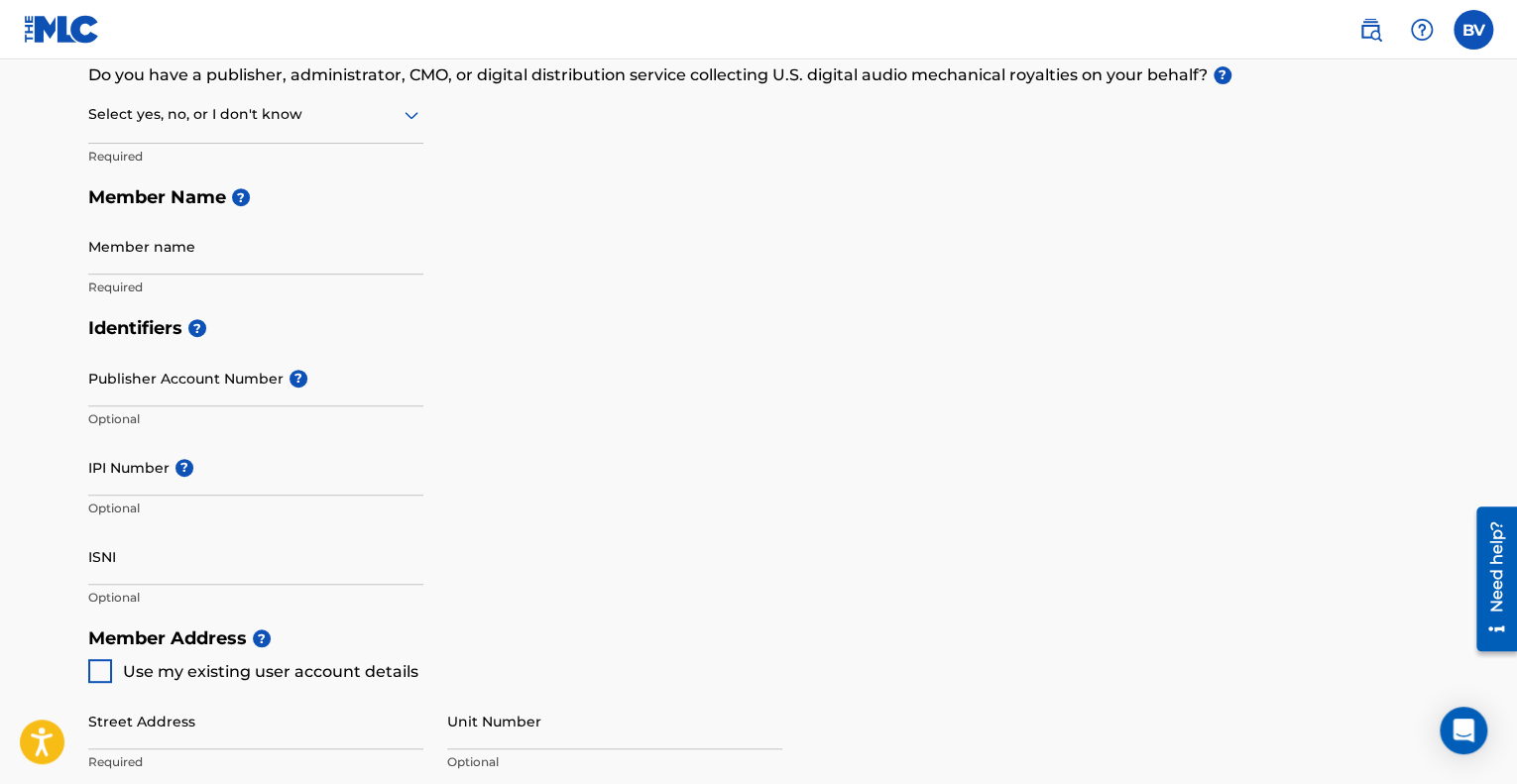 scroll, scrollTop: 0, scrollLeft: 0, axis: both 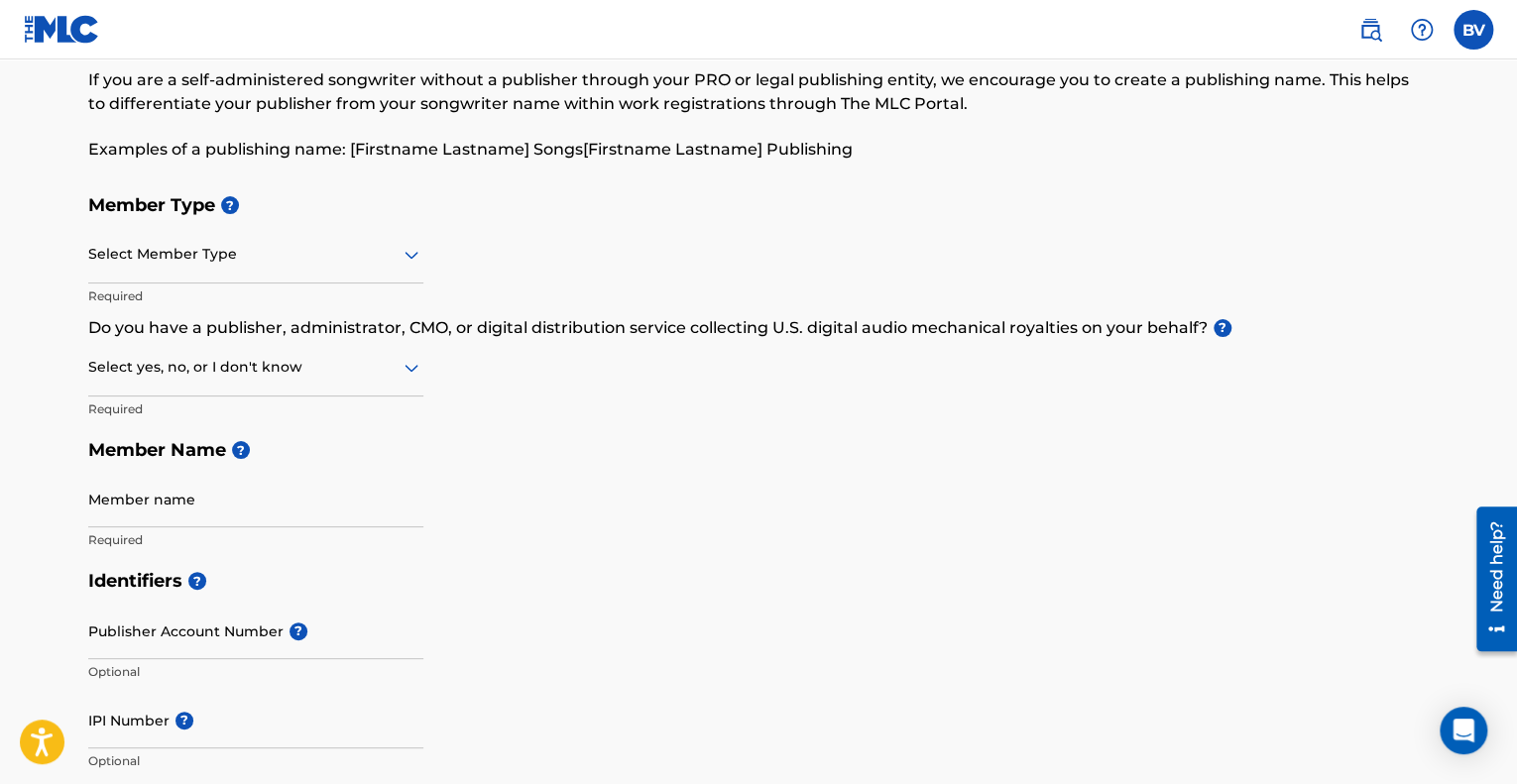 click on "Select yes, no, or I don't know" at bounding box center [256, 368] 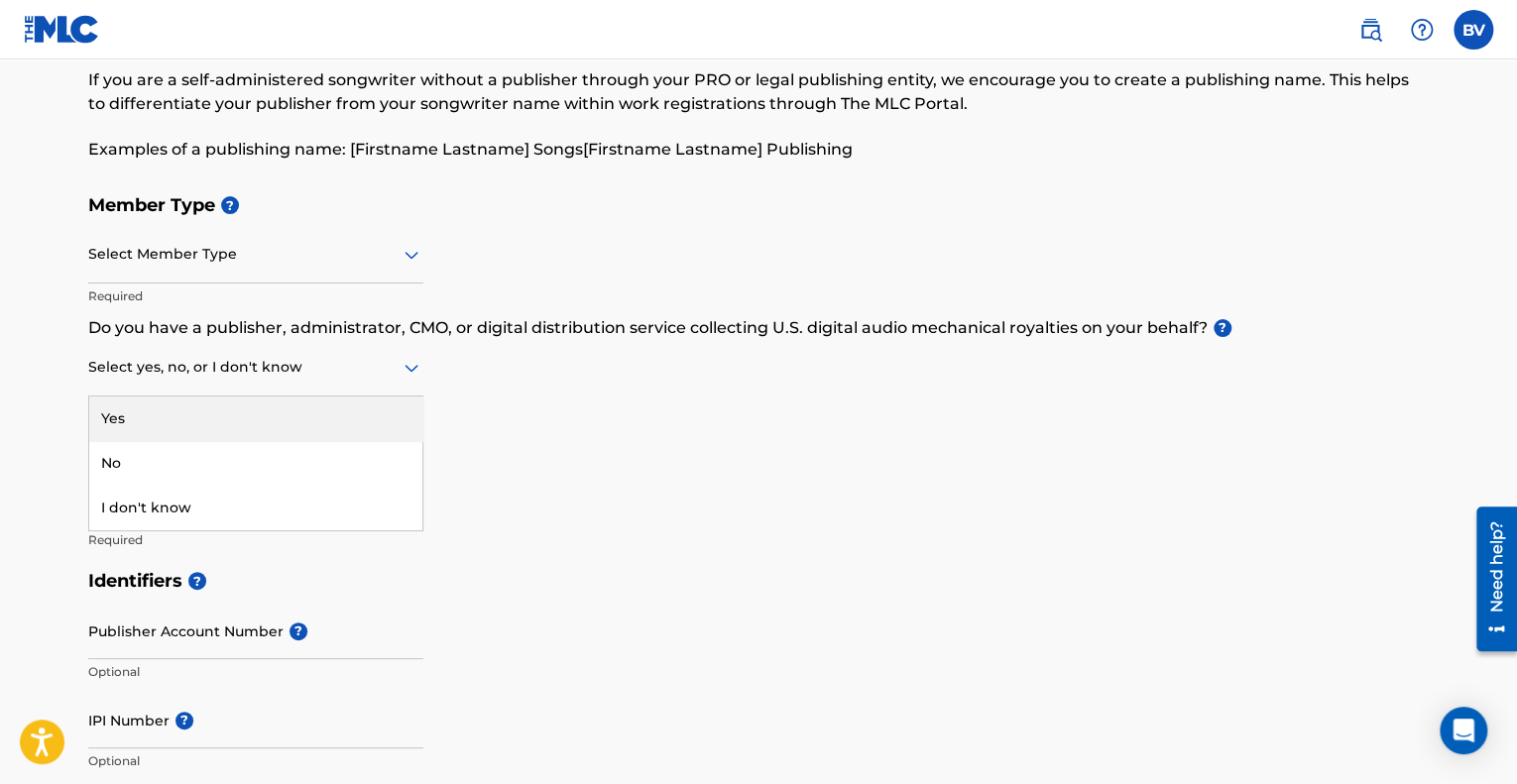 click on "Select Member Type Required" at bounding box center (256, 272) 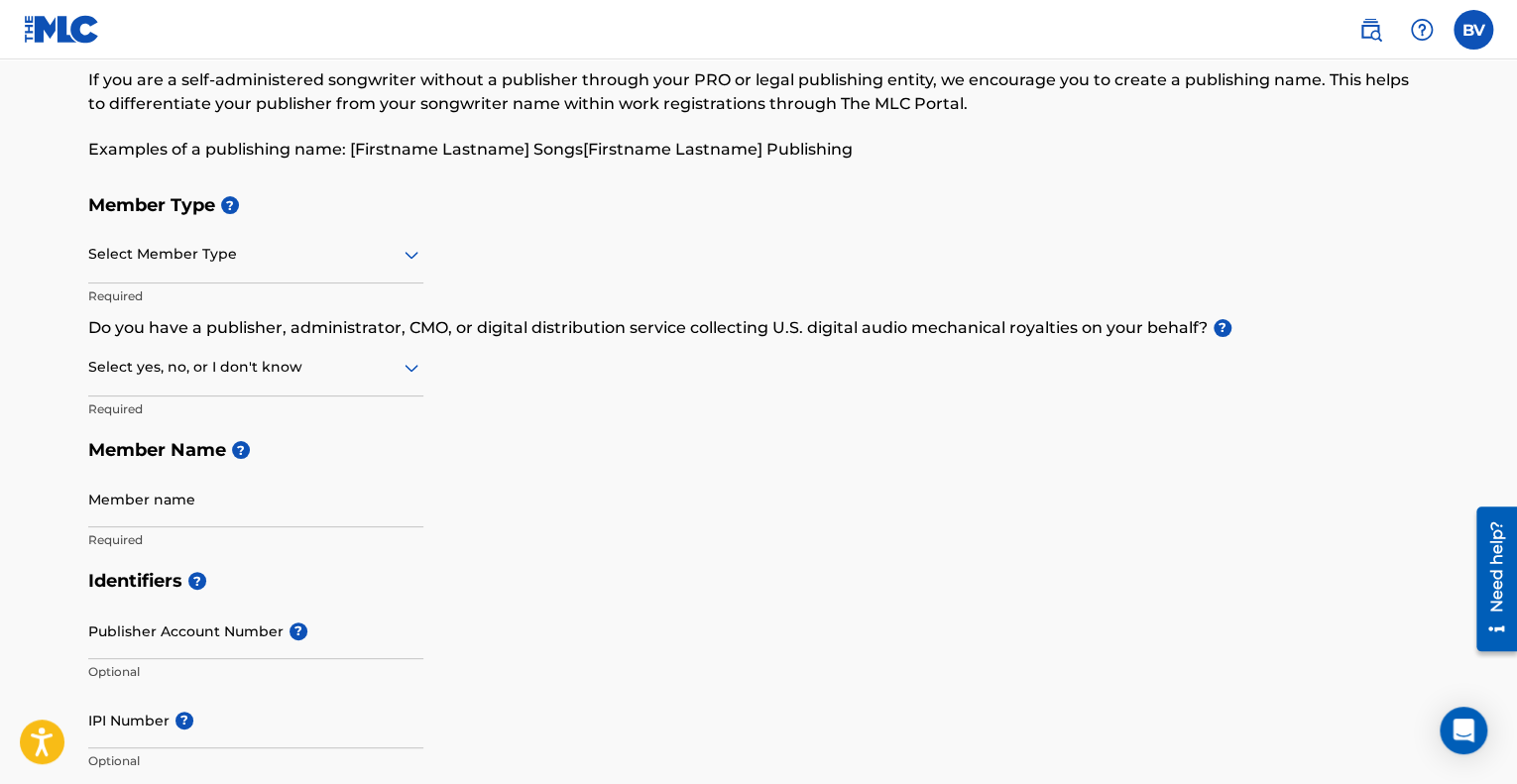 click at bounding box center [256, 254] 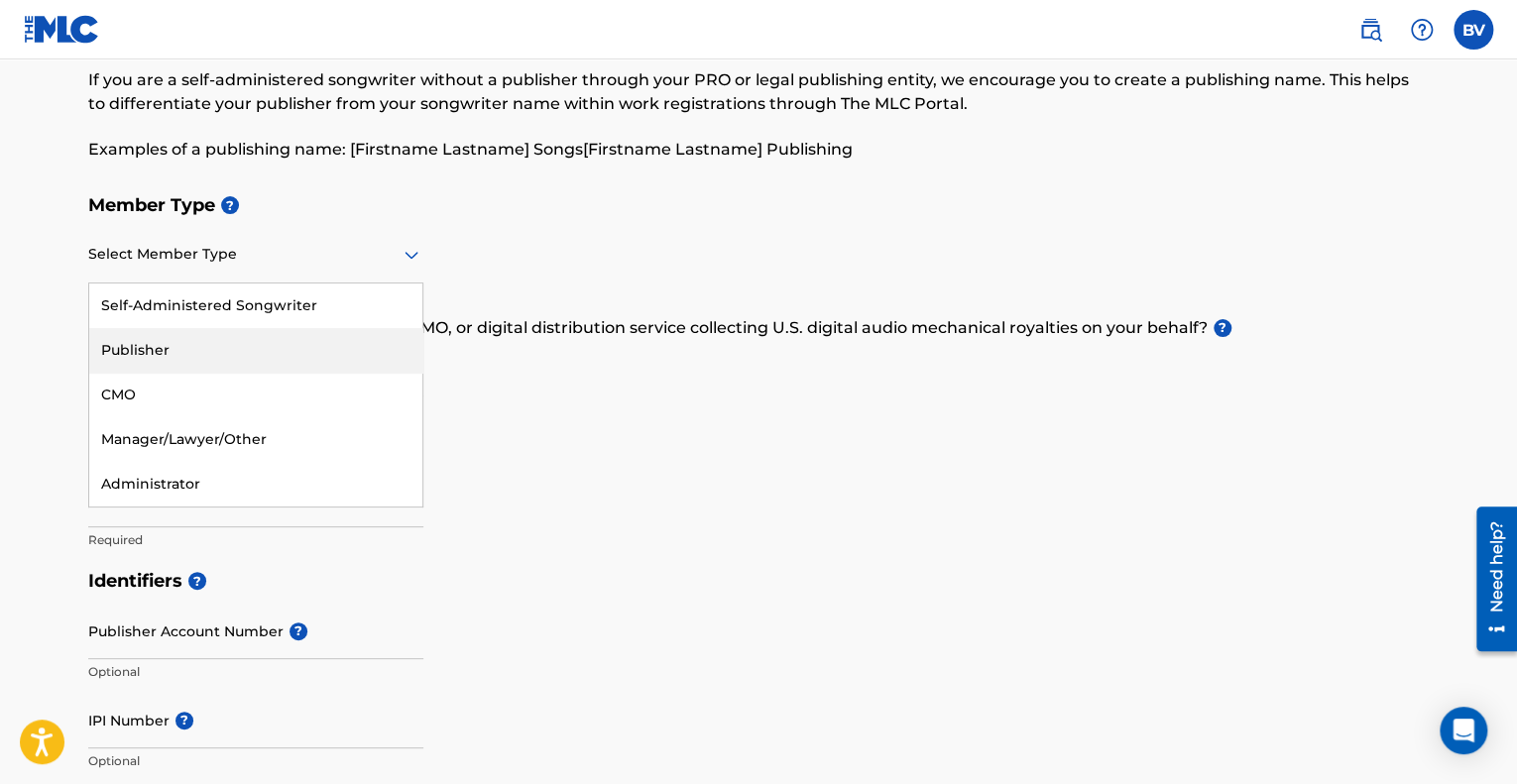 click on "Publisher" at bounding box center (256, 350) 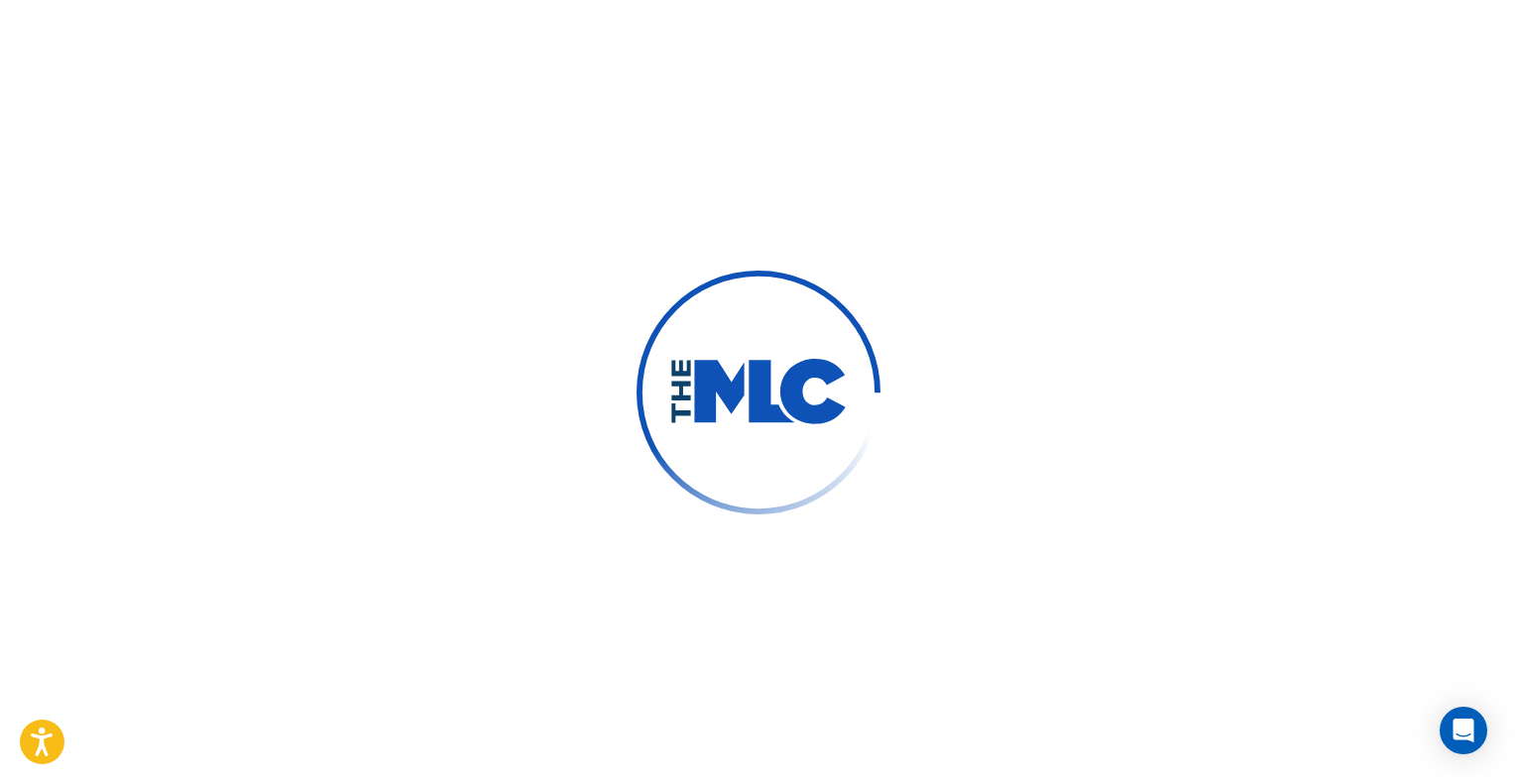 scroll, scrollTop: 0, scrollLeft: 0, axis: both 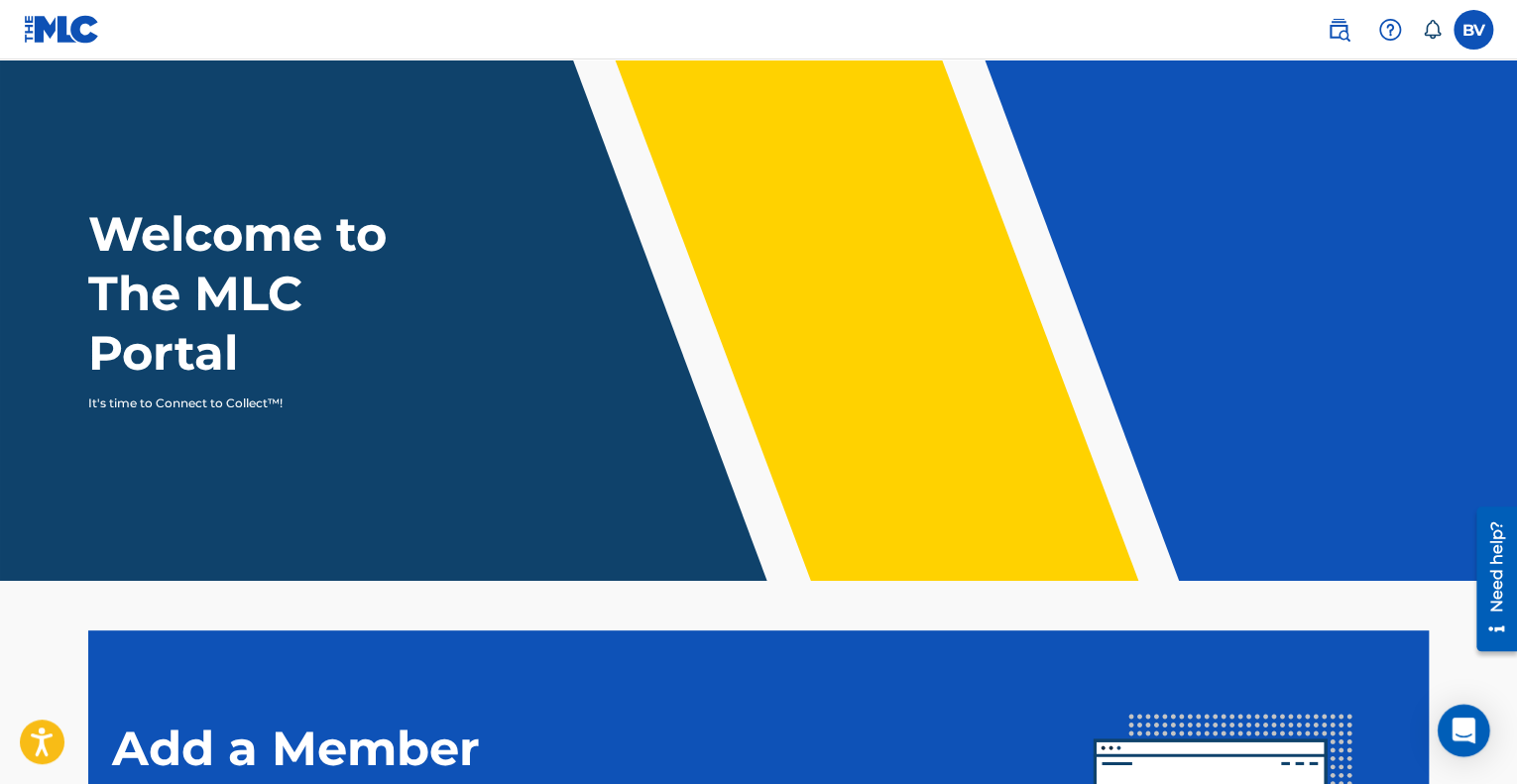 click at bounding box center (1463, 730) 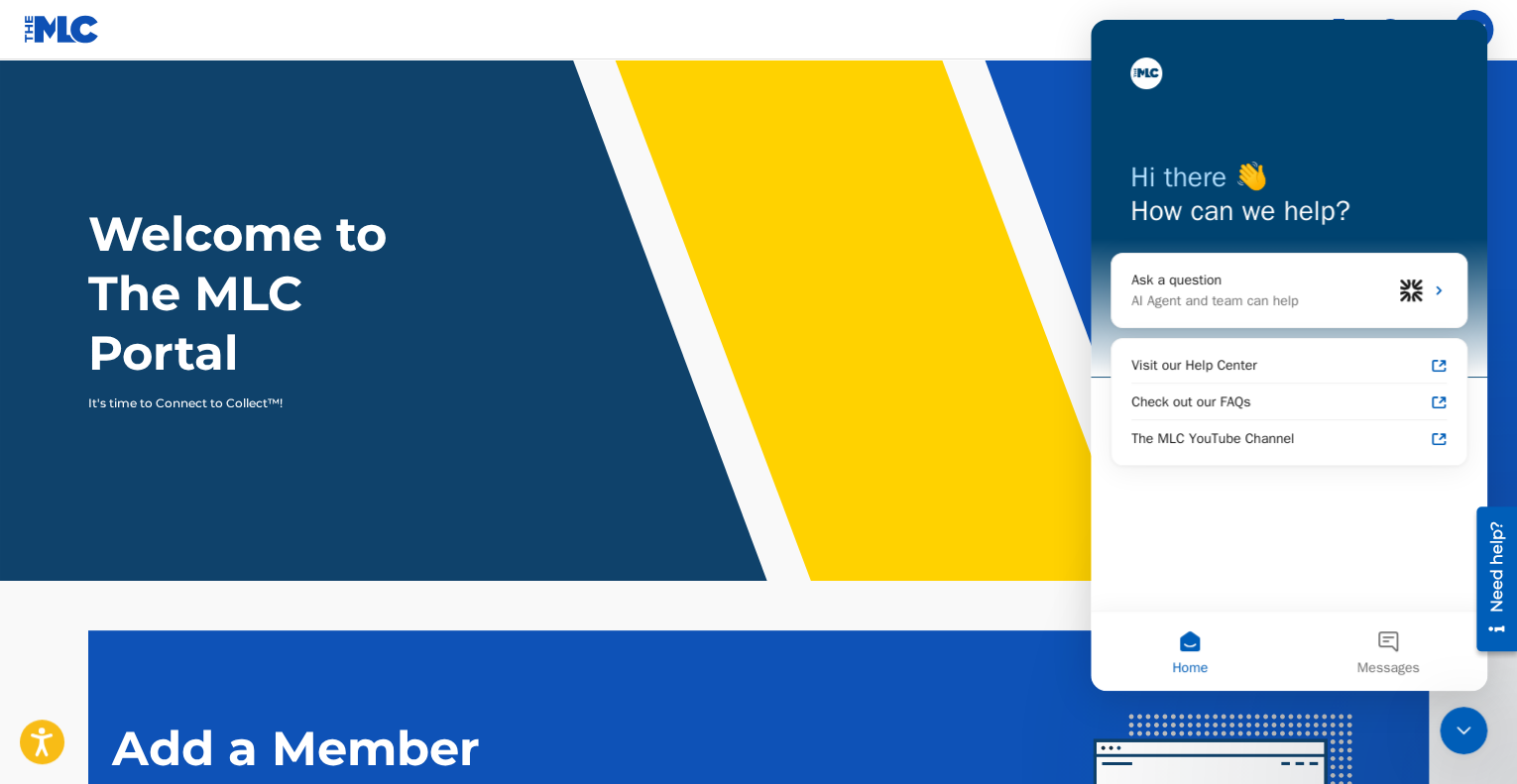 scroll, scrollTop: 0, scrollLeft: 0, axis: both 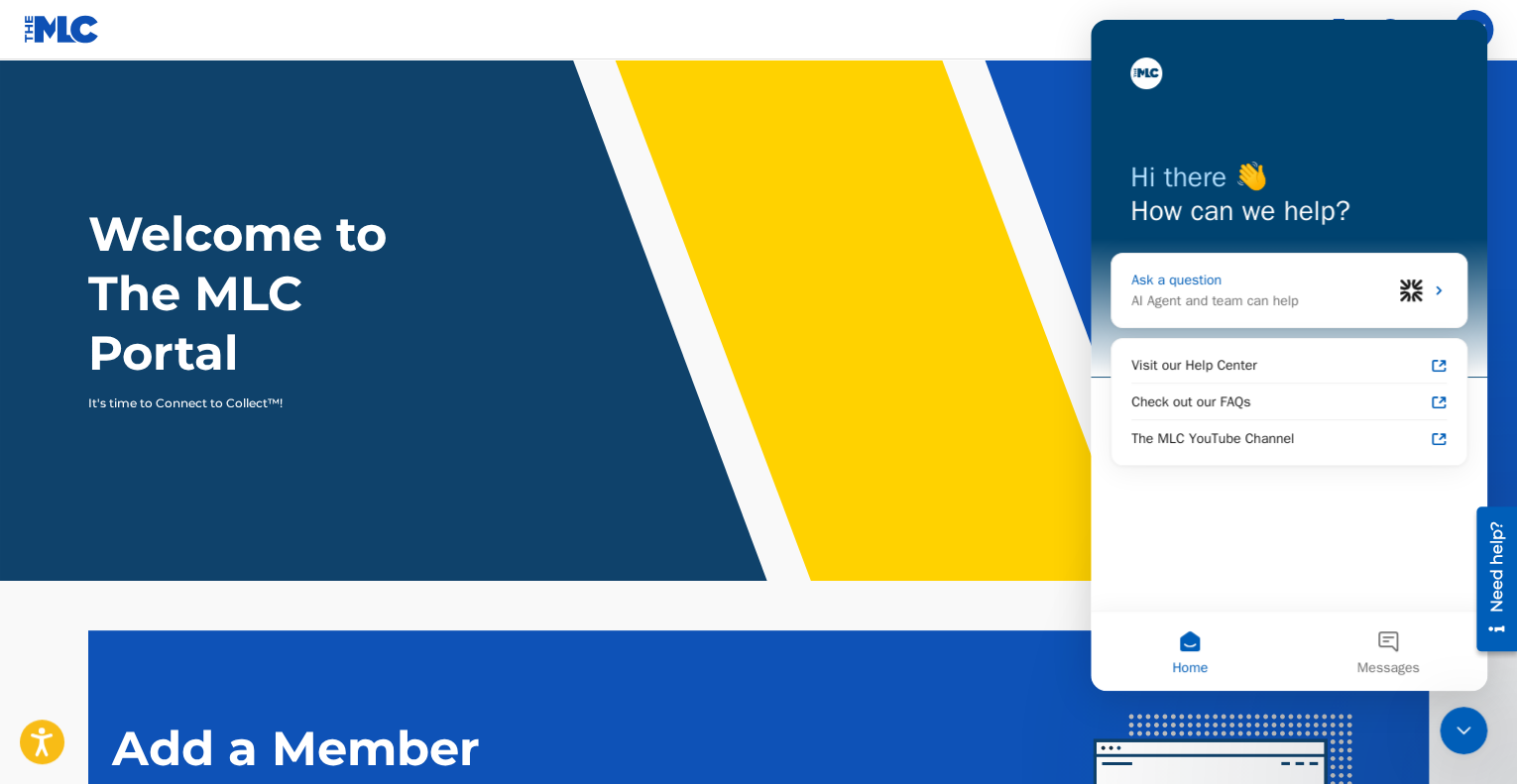 click on "AI Agent and team can help" at bounding box center (1261, 300) 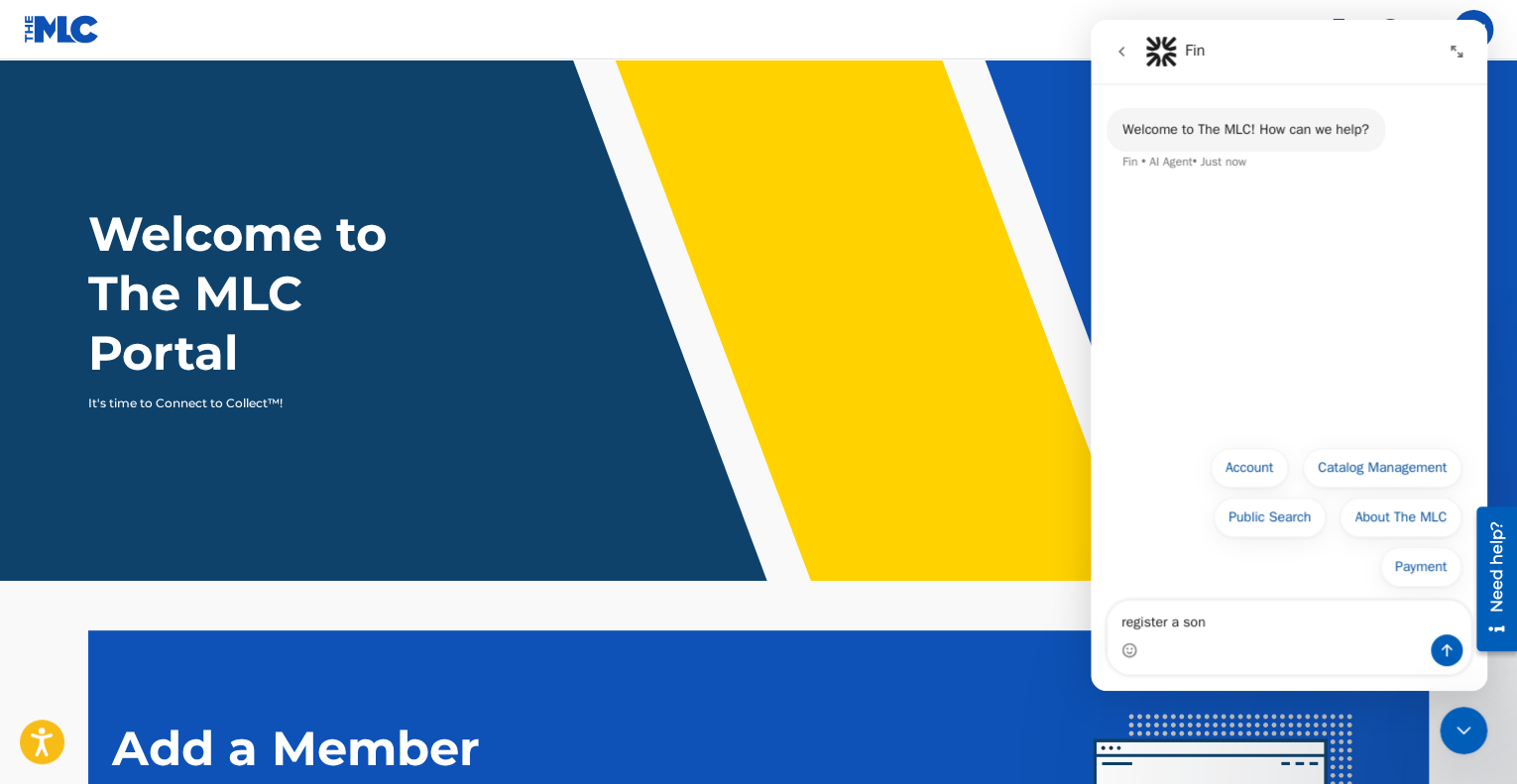 type on "register a song" 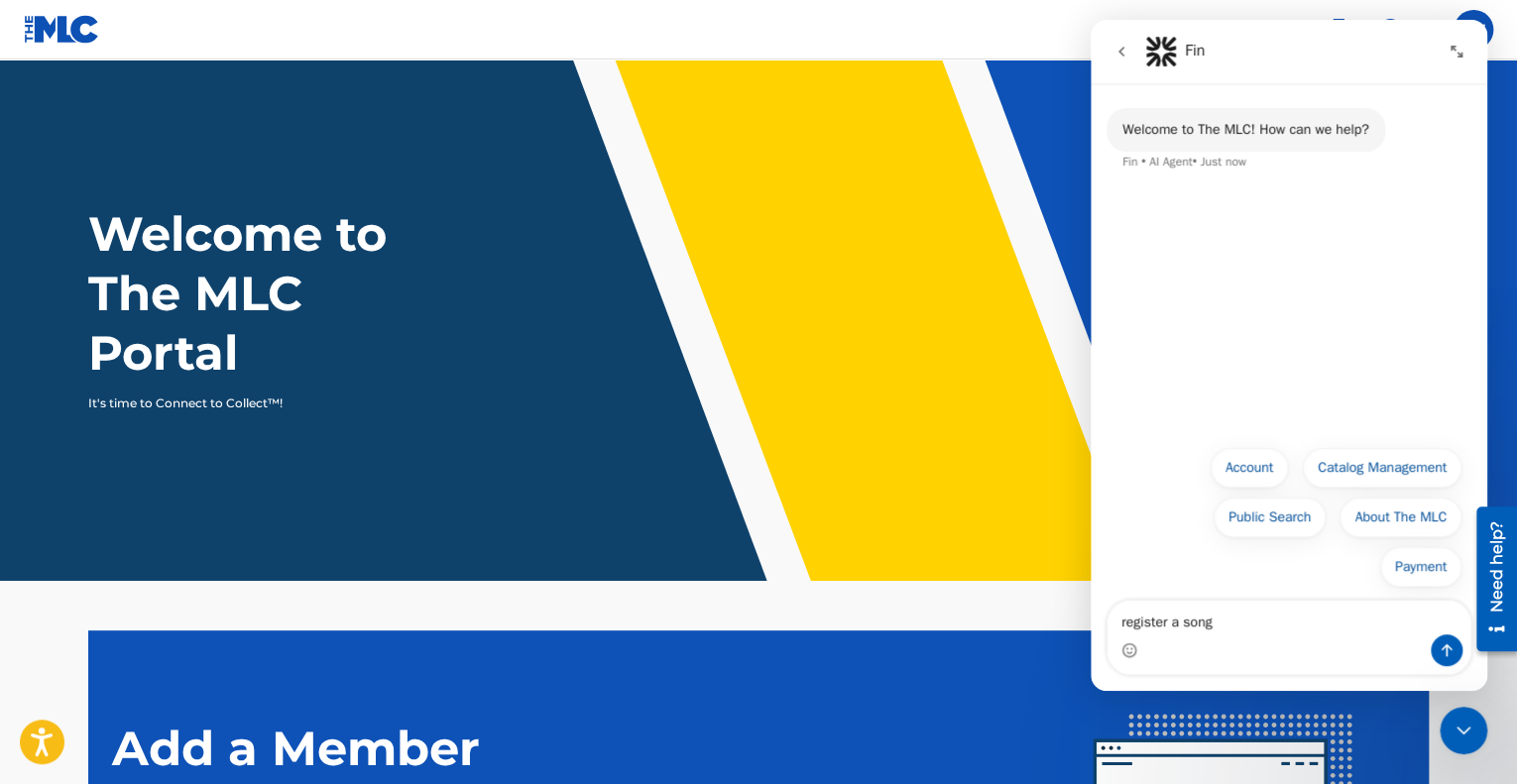 type 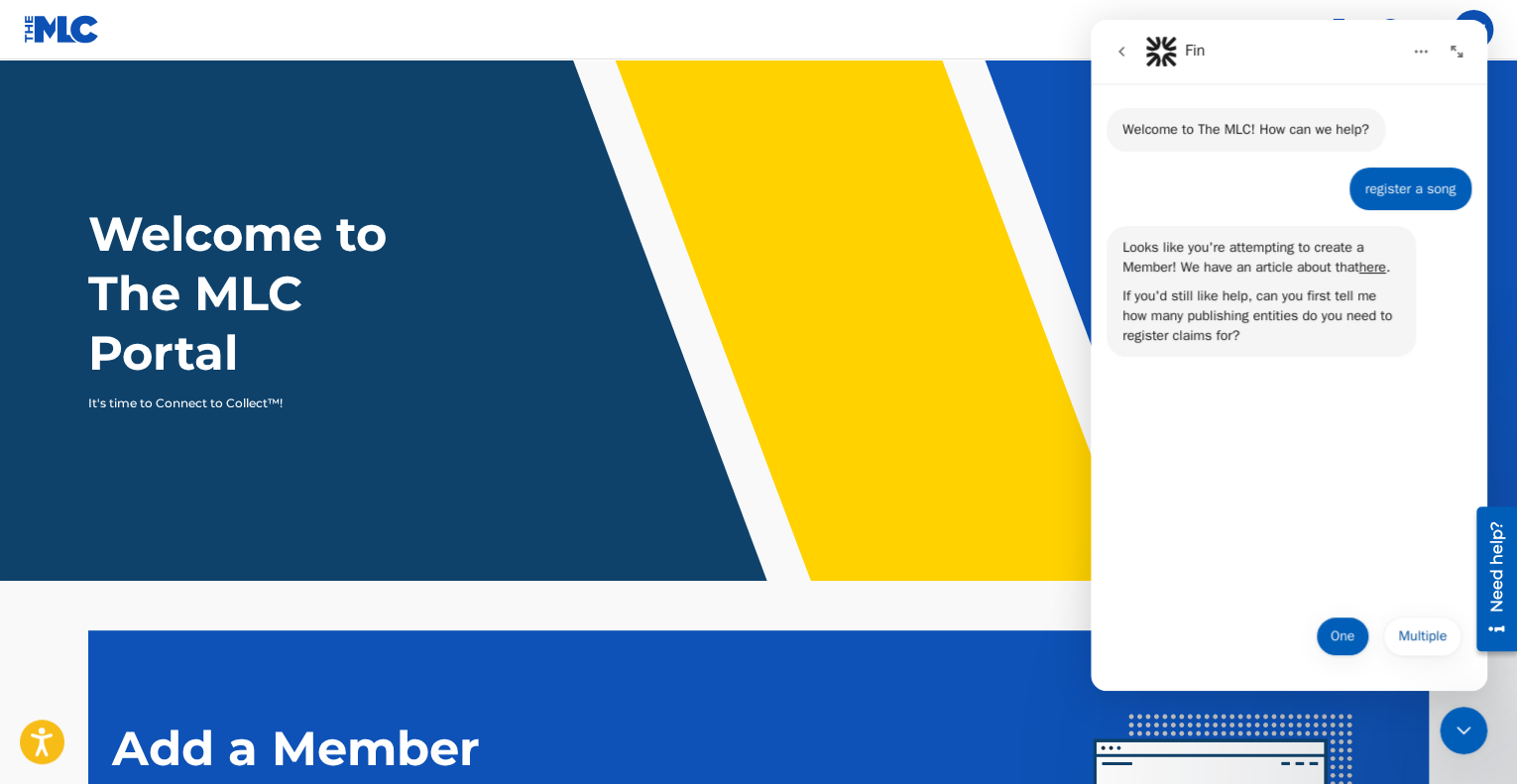 click on "One" at bounding box center (1342, 636) 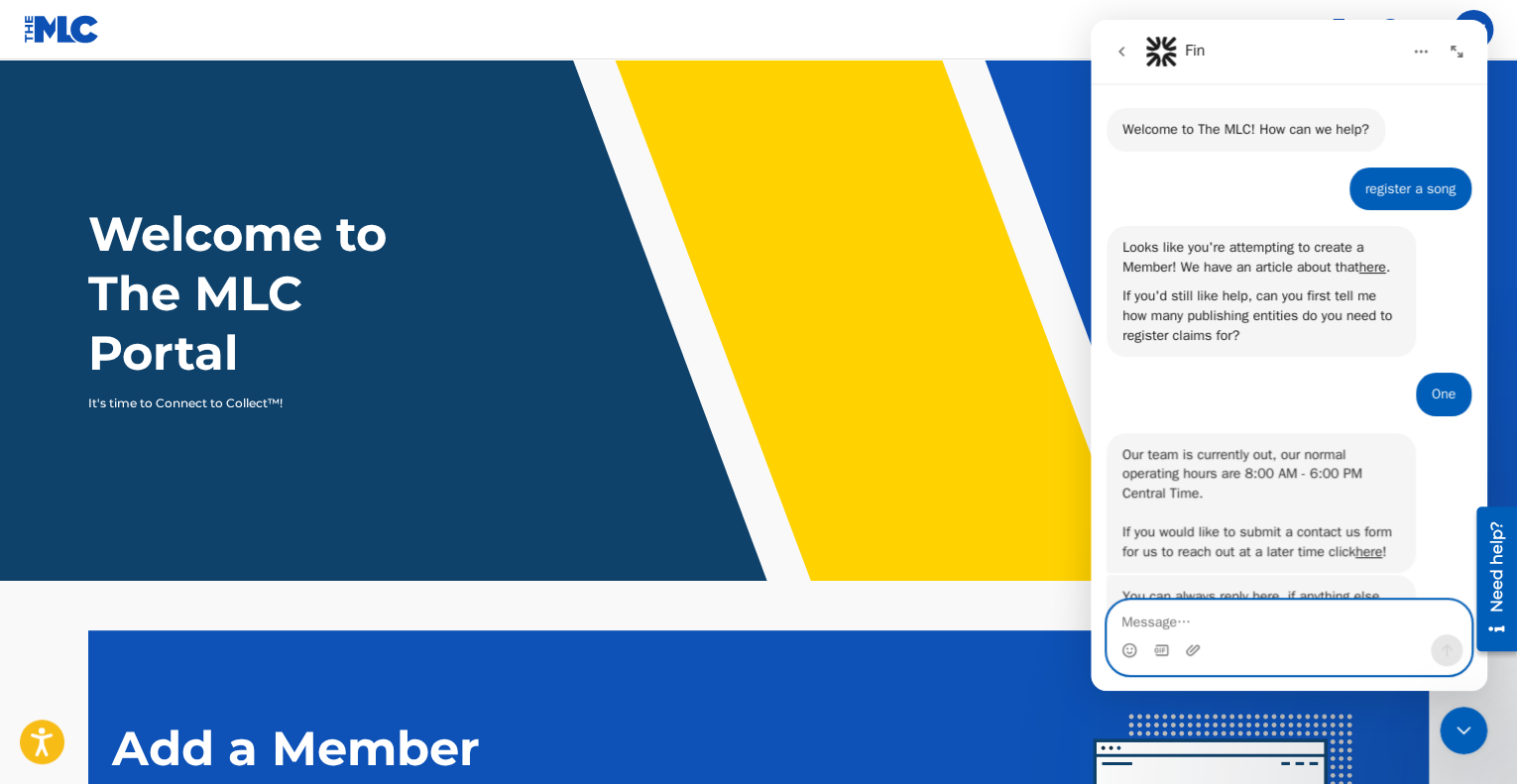 scroll, scrollTop: 75, scrollLeft: 0, axis: vertical 